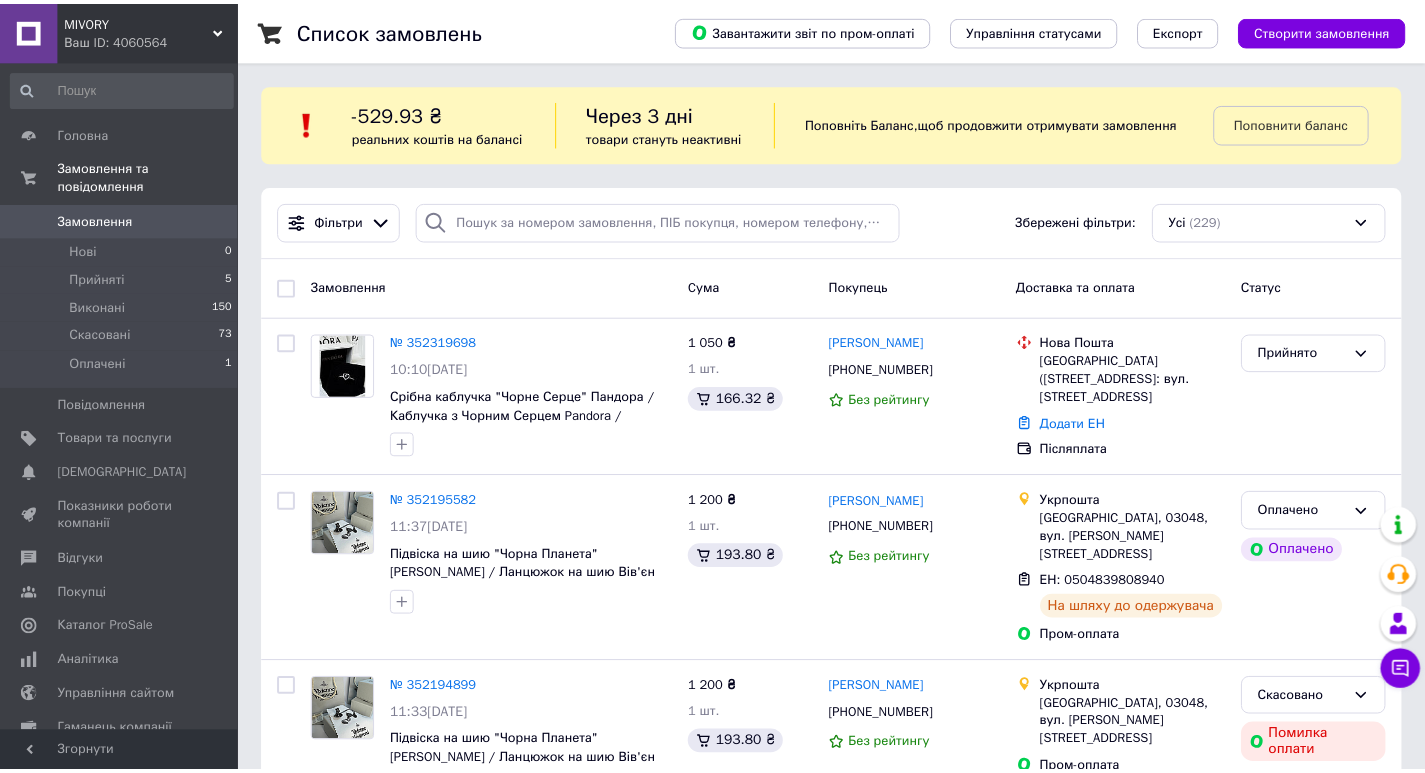 scroll, scrollTop: 0, scrollLeft: 0, axis: both 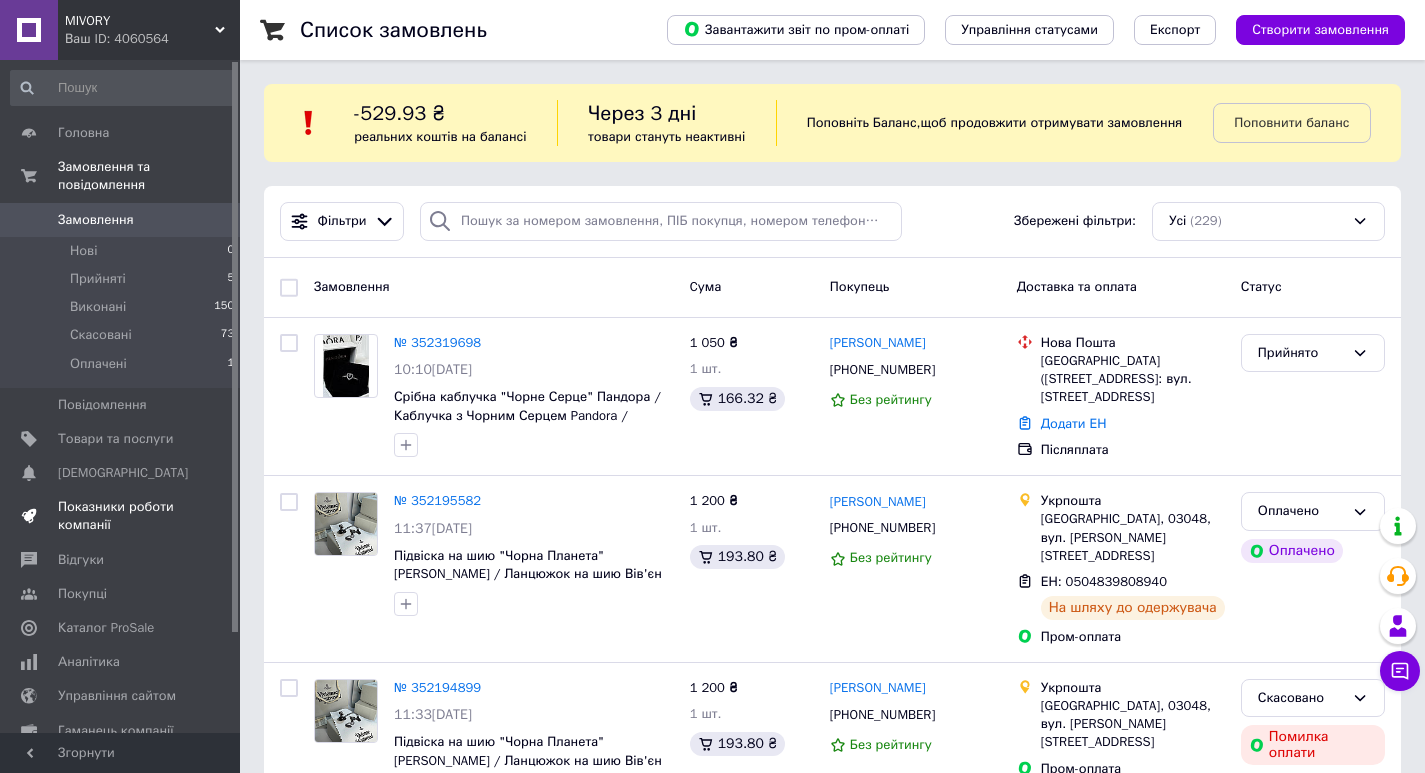 click on "Показники роботи компанії" at bounding box center (121, 516) 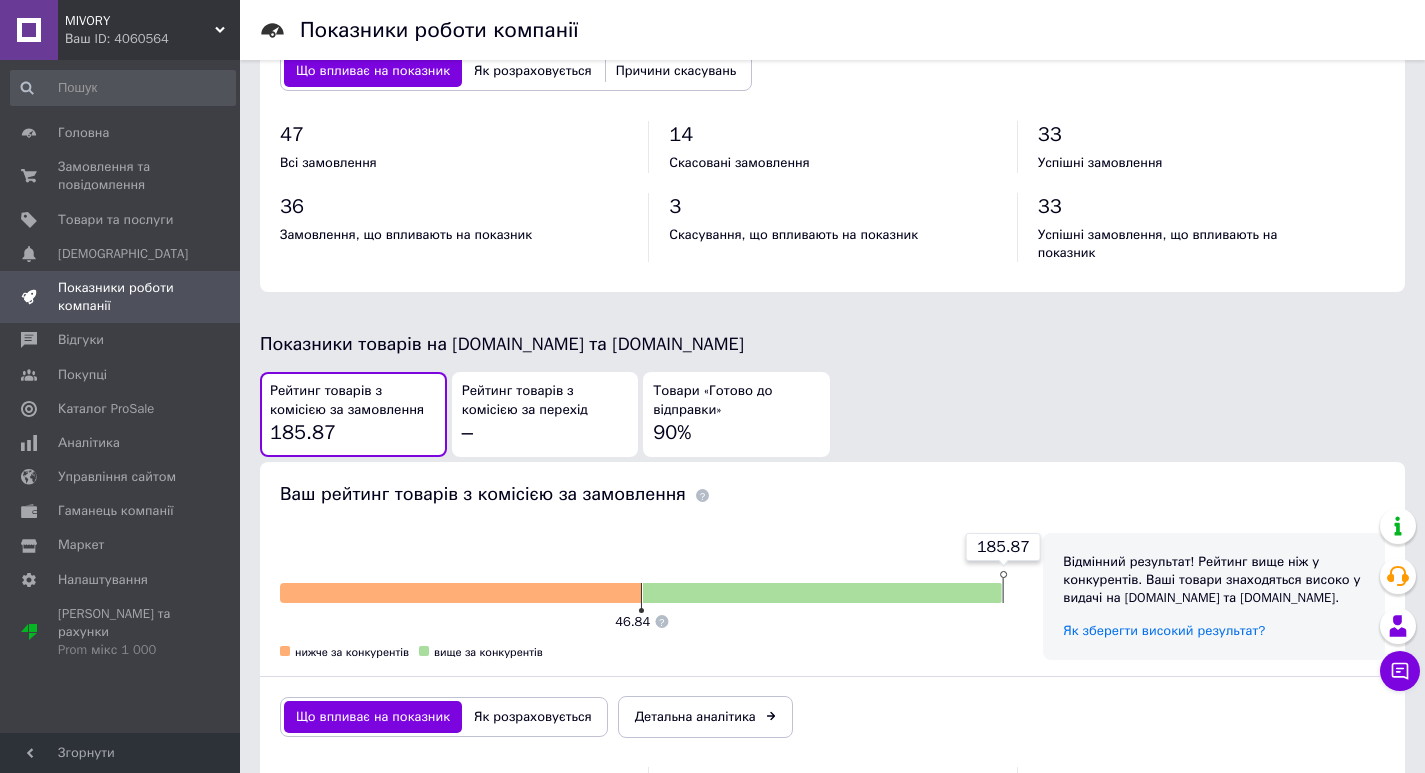scroll, scrollTop: 998, scrollLeft: 0, axis: vertical 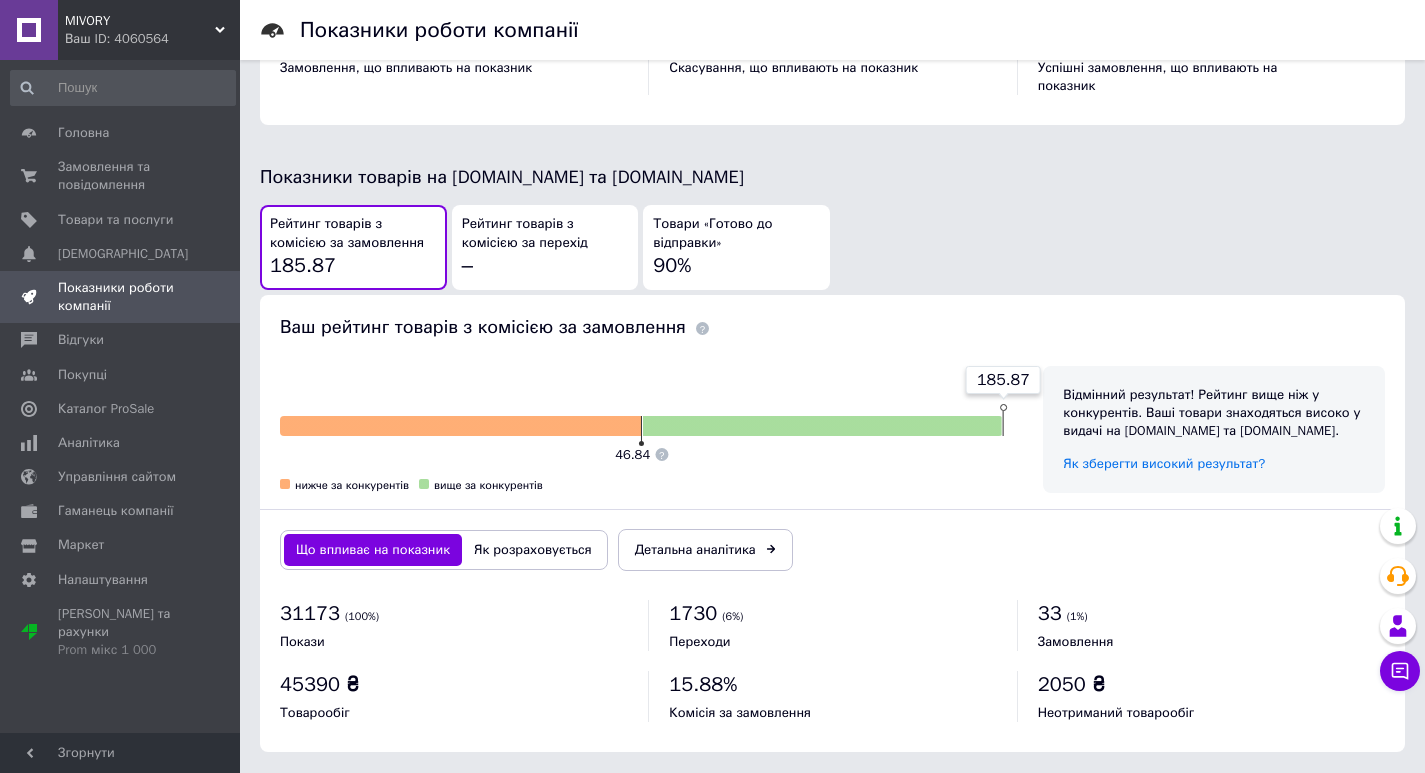 click on "Товари «Готово до відправки»" at bounding box center [736, 233] 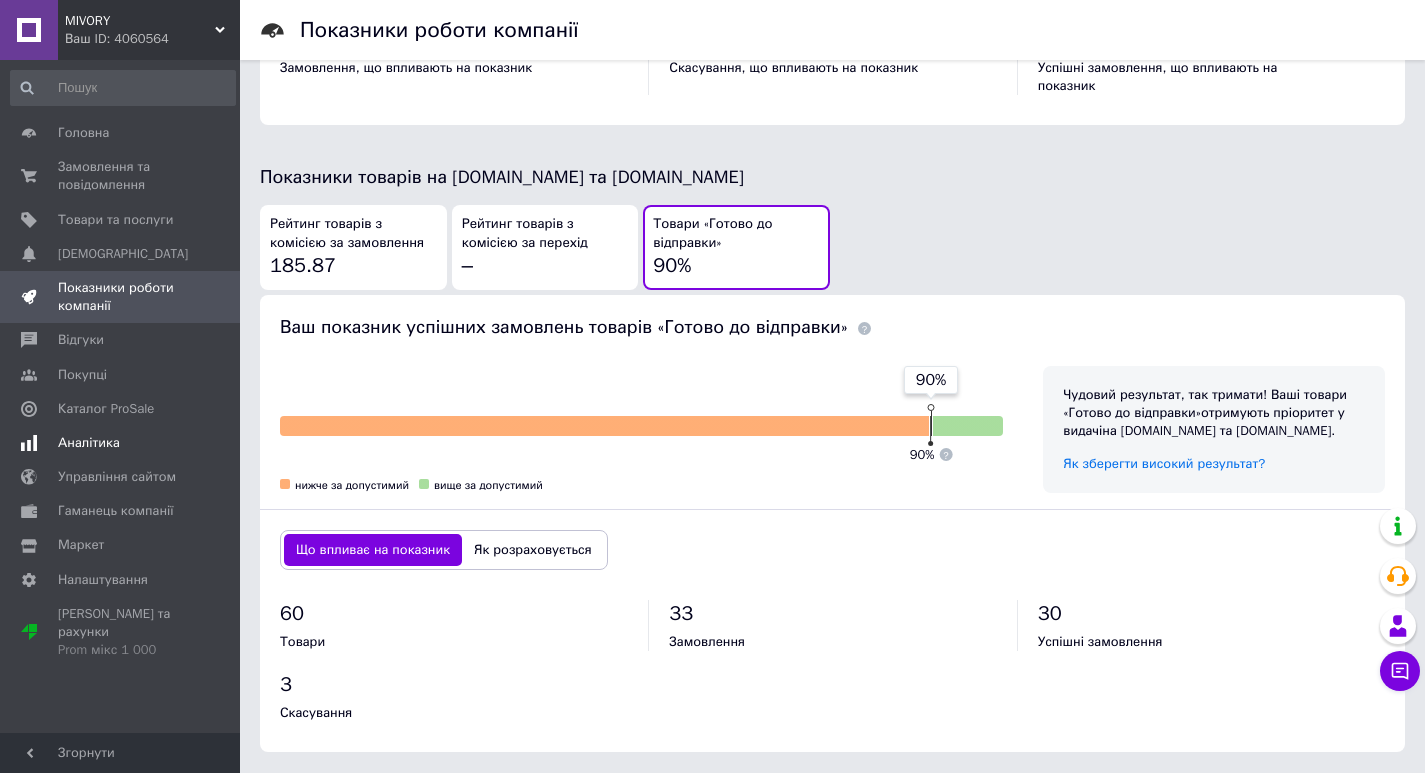 click on "Аналітика" at bounding box center (121, 443) 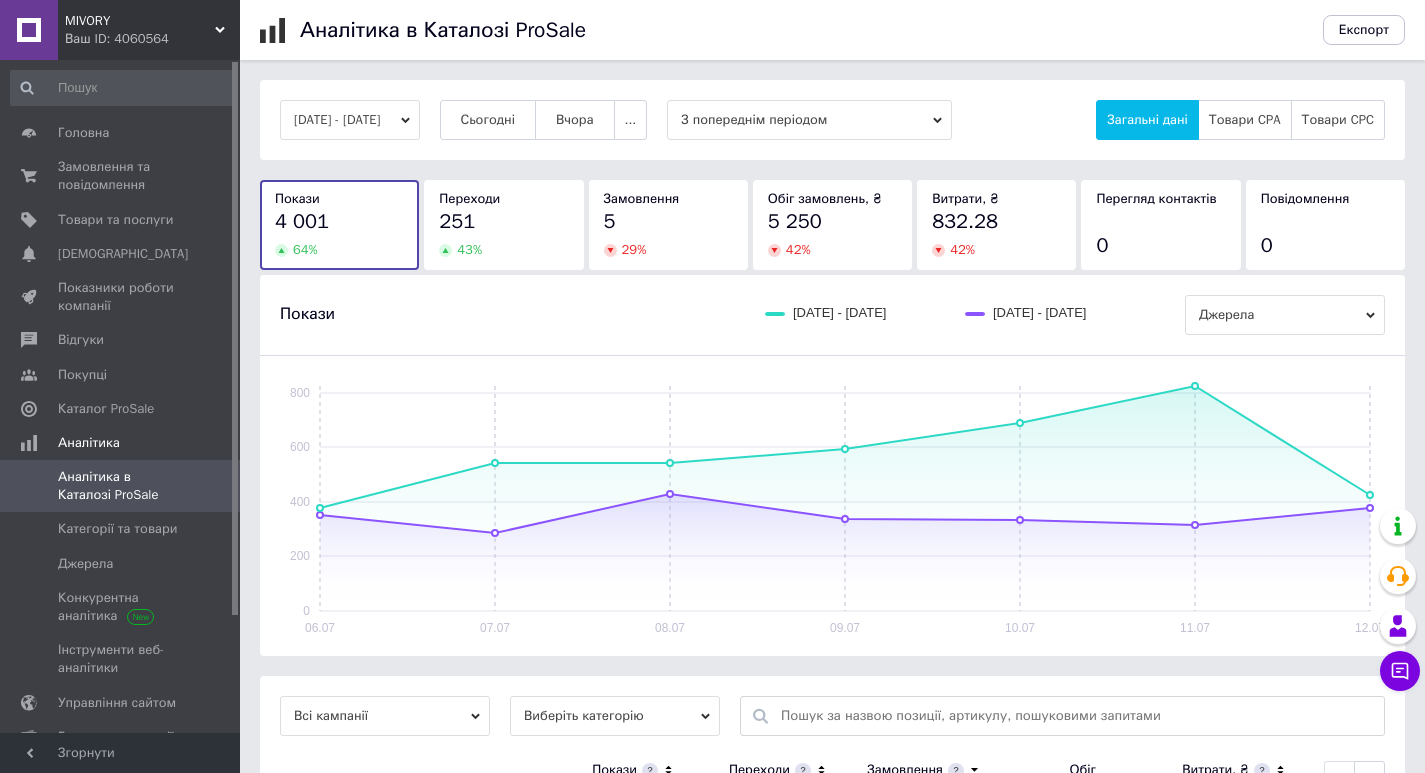 click on "[DATE] - [DATE]" at bounding box center (350, 120) 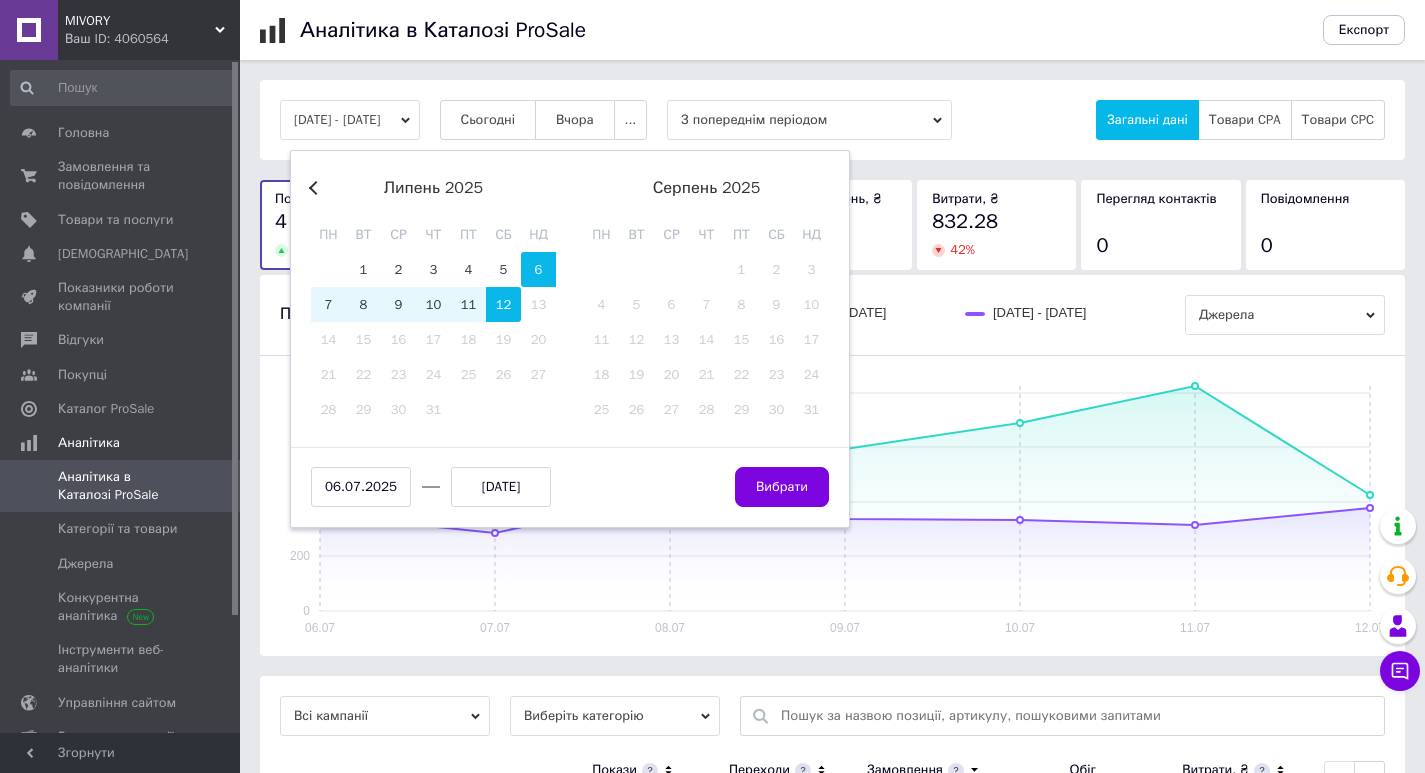 click on "Previous Month" at bounding box center [316, 188] 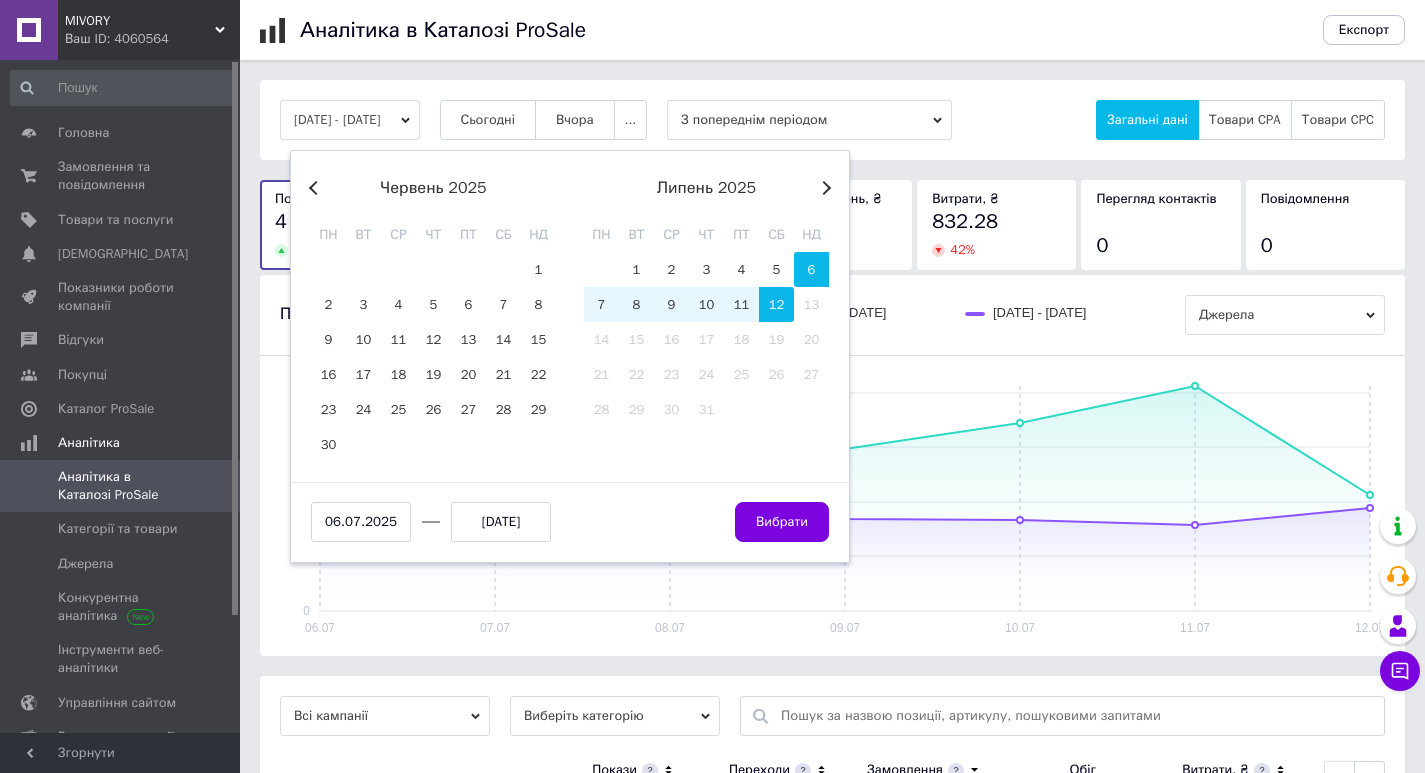 click on "Previous Month" at bounding box center (316, 188) 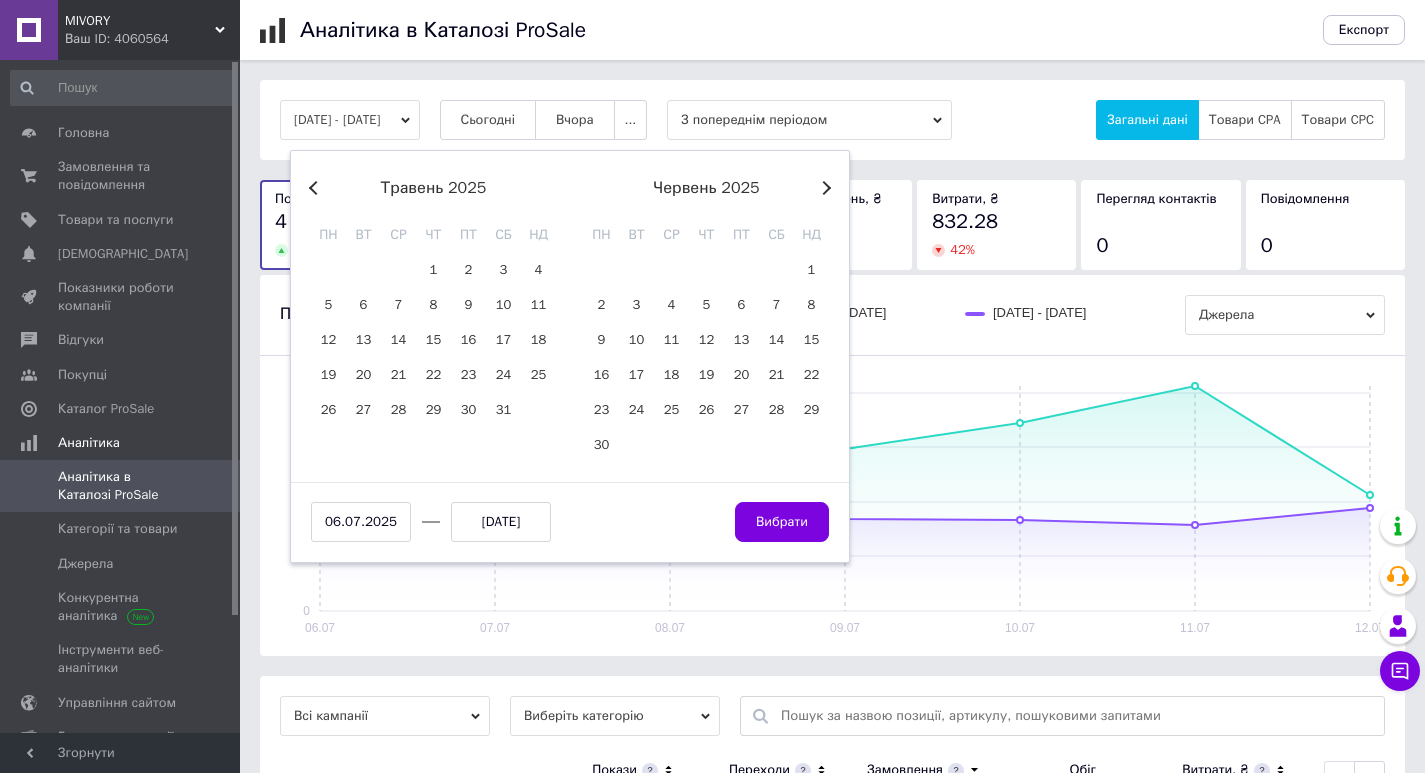 click on "Previous Month" at bounding box center (316, 188) 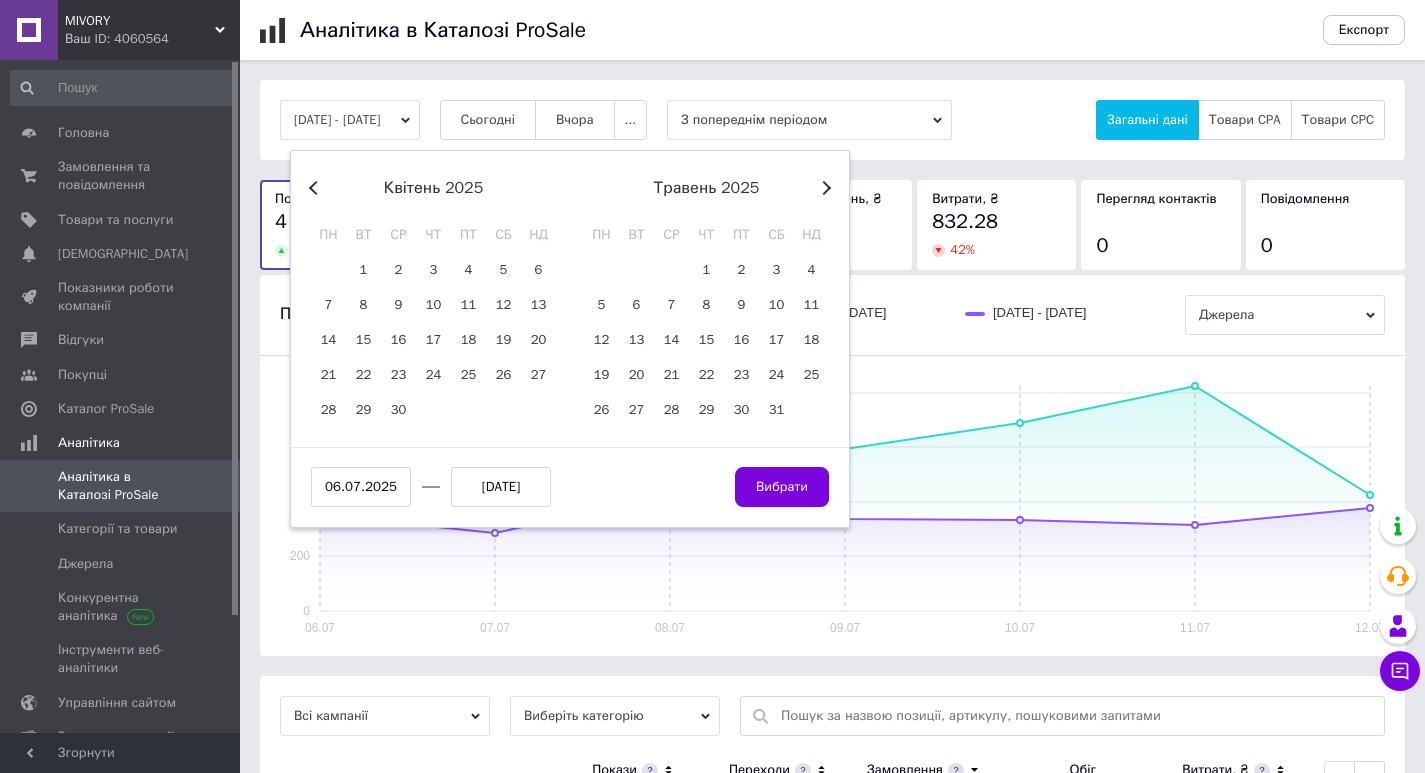 click on "Previous Month" at bounding box center (316, 188) 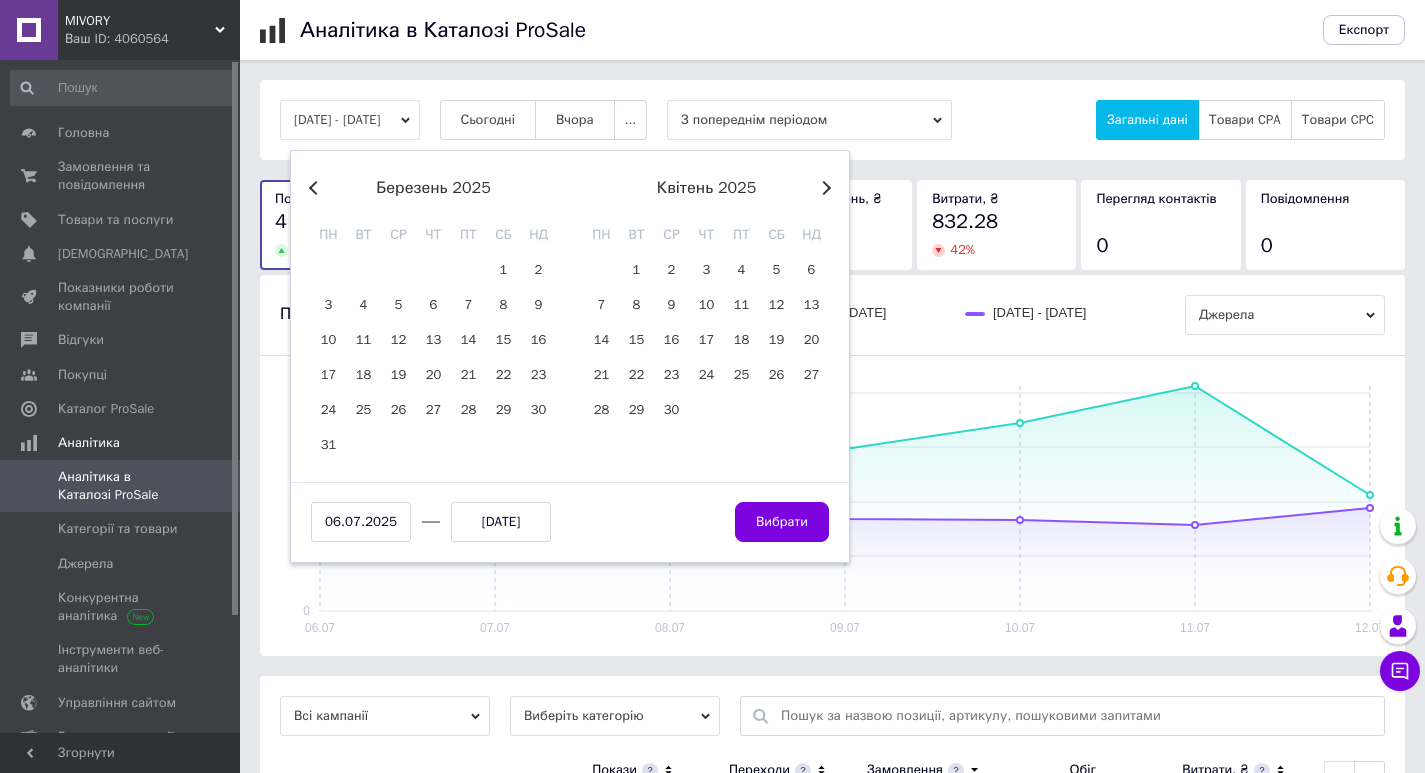 click on "Previous Month" at bounding box center (316, 188) 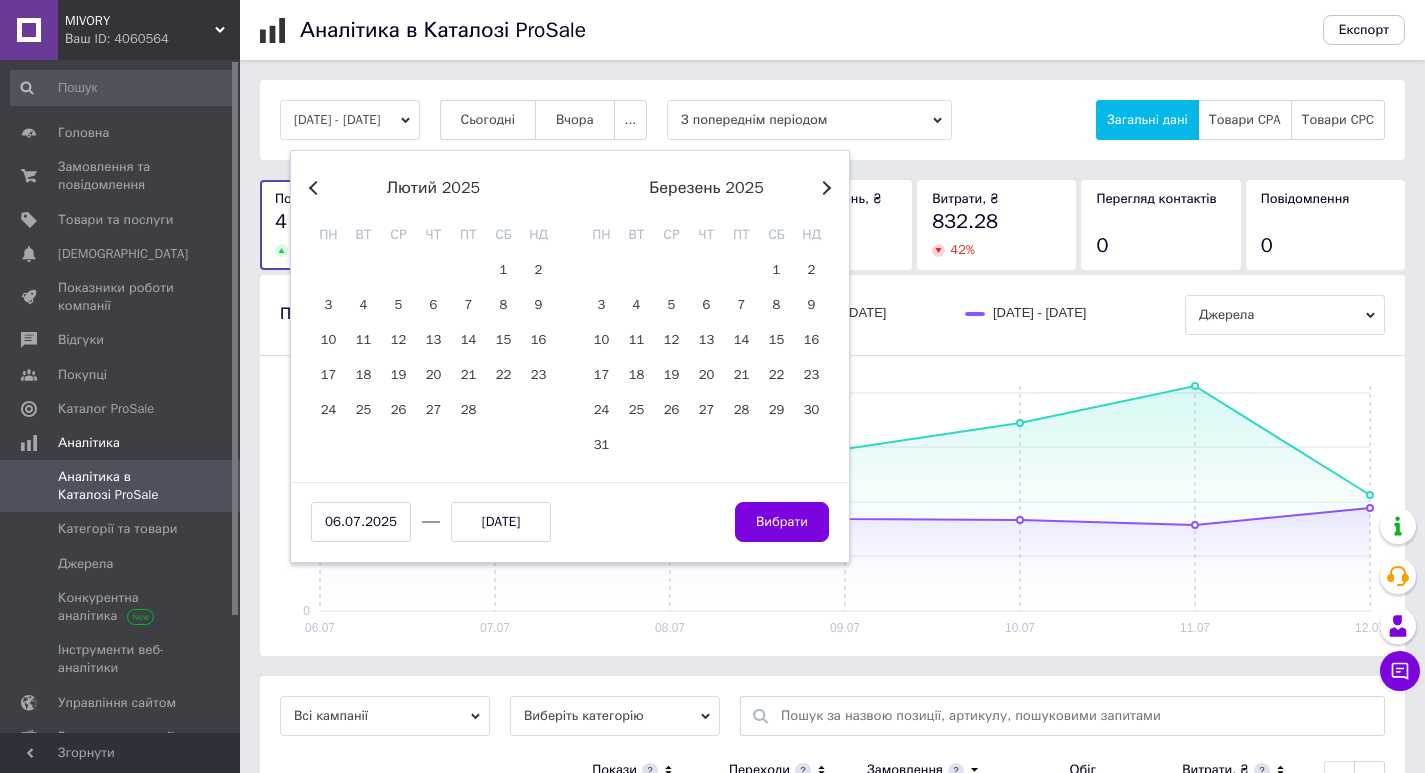 click on "Previous Month" at bounding box center (316, 188) 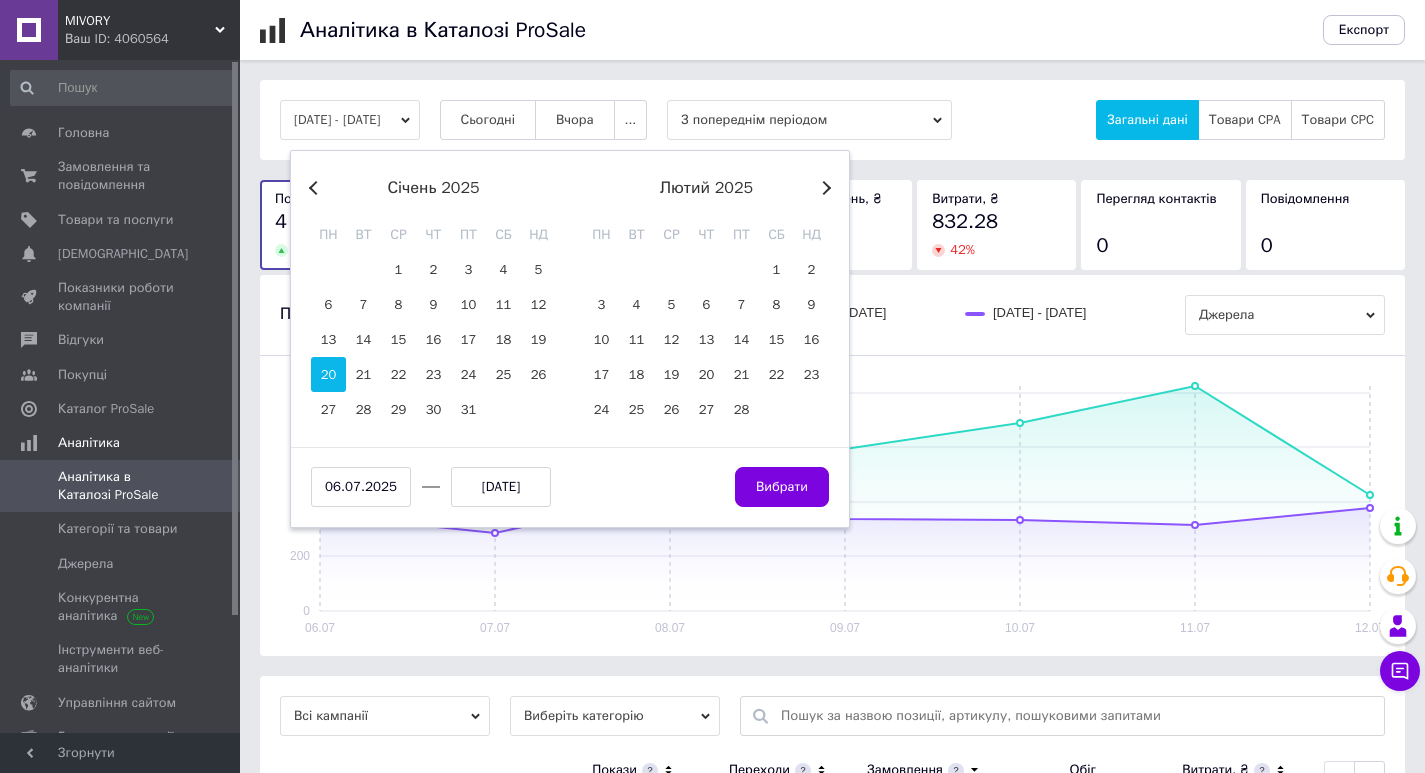 click on "20" at bounding box center (328, 374) 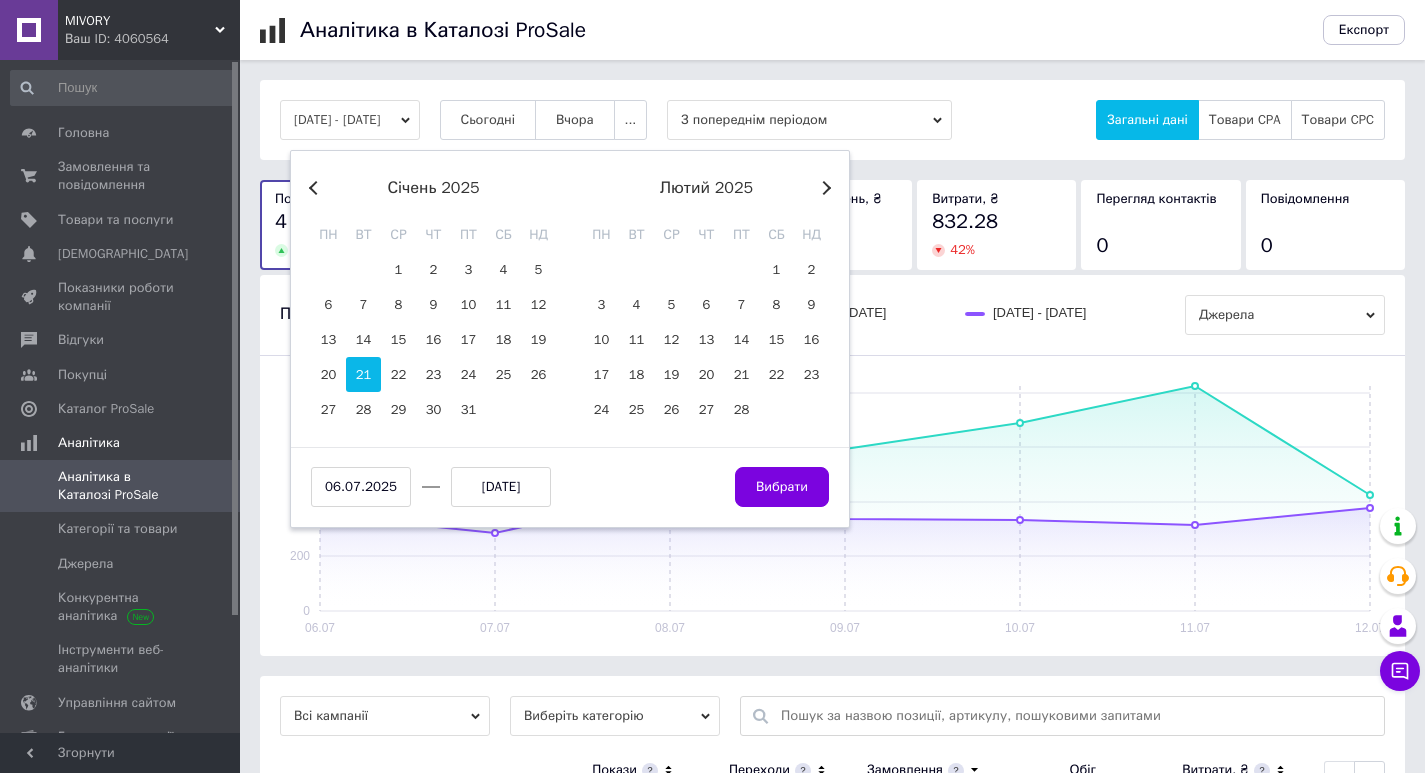 type on "[DATE]" 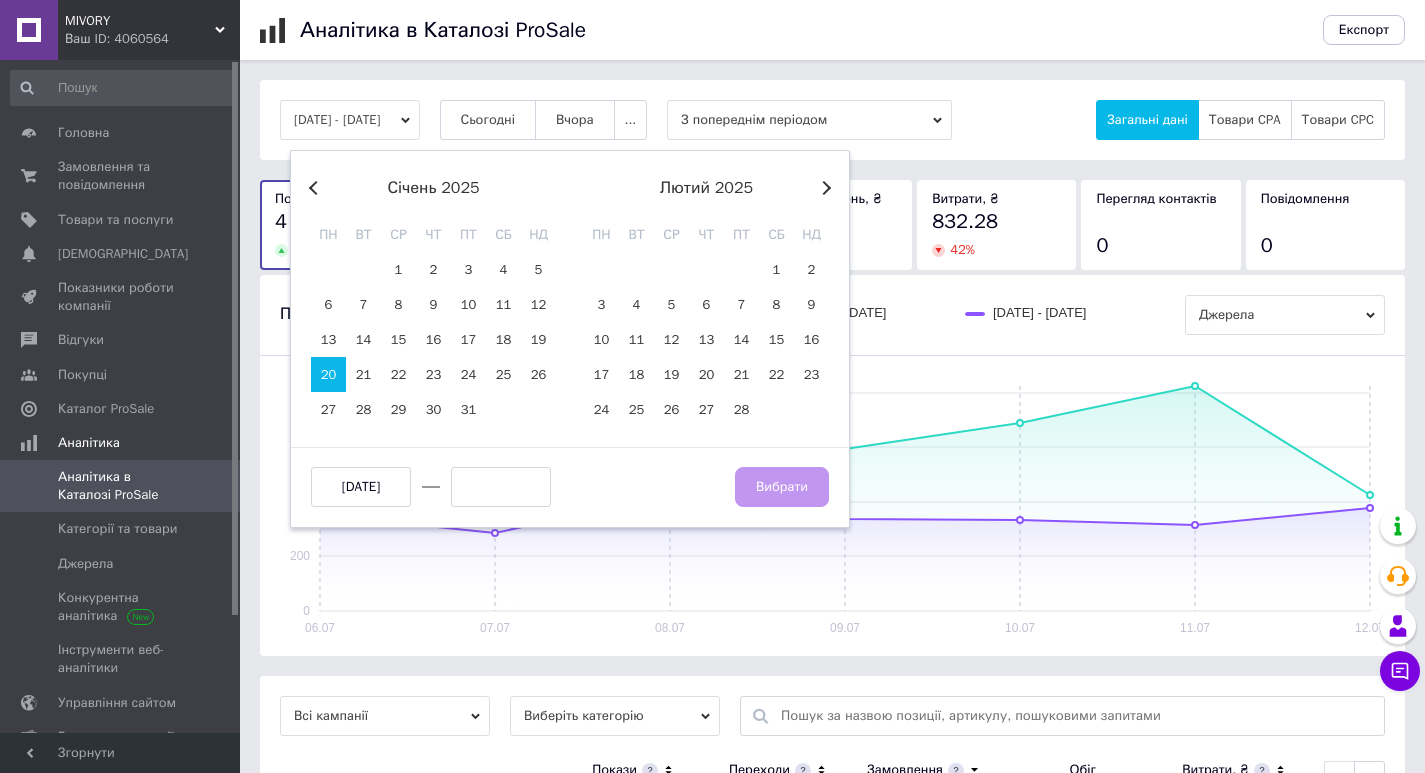 click on "Next Month" at bounding box center [824, 188] 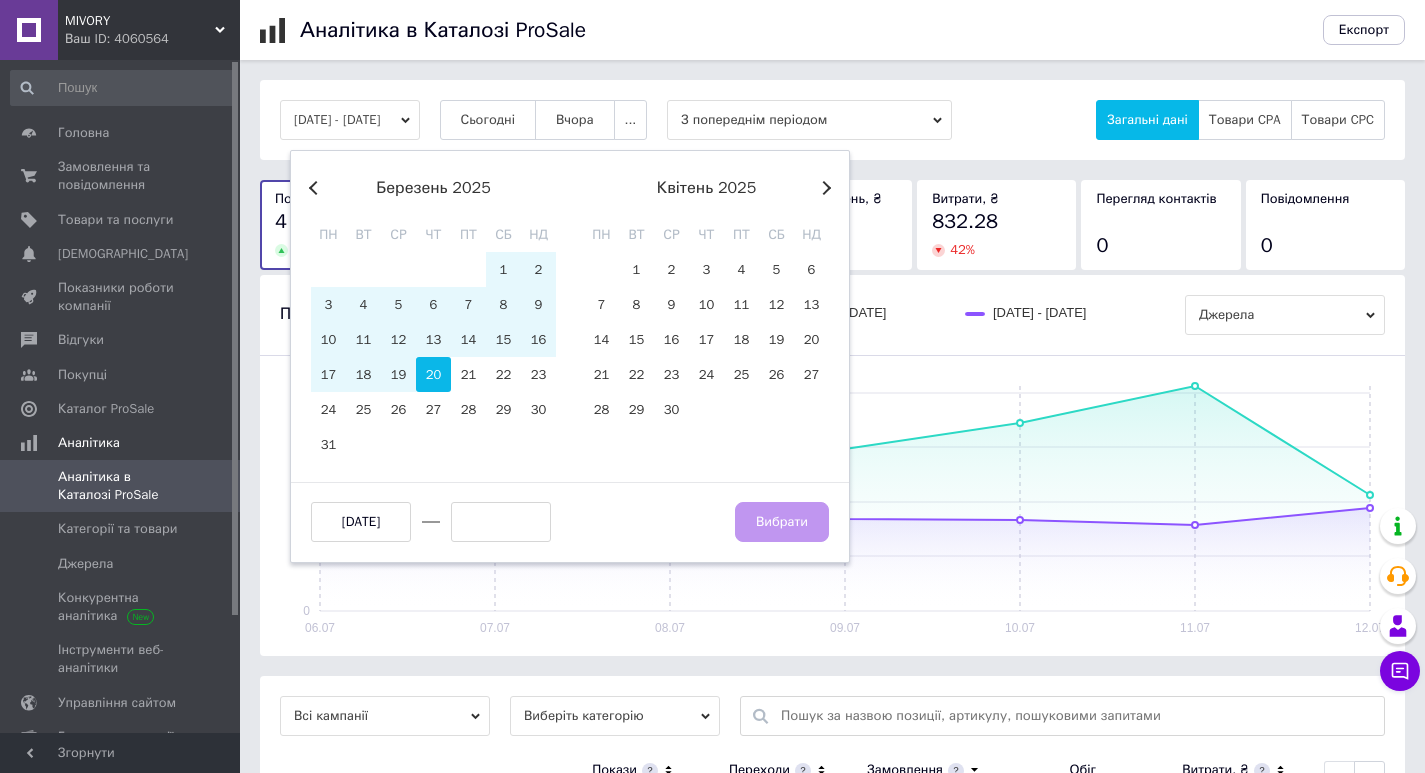 click on "20" at bounding box center [433, 374] 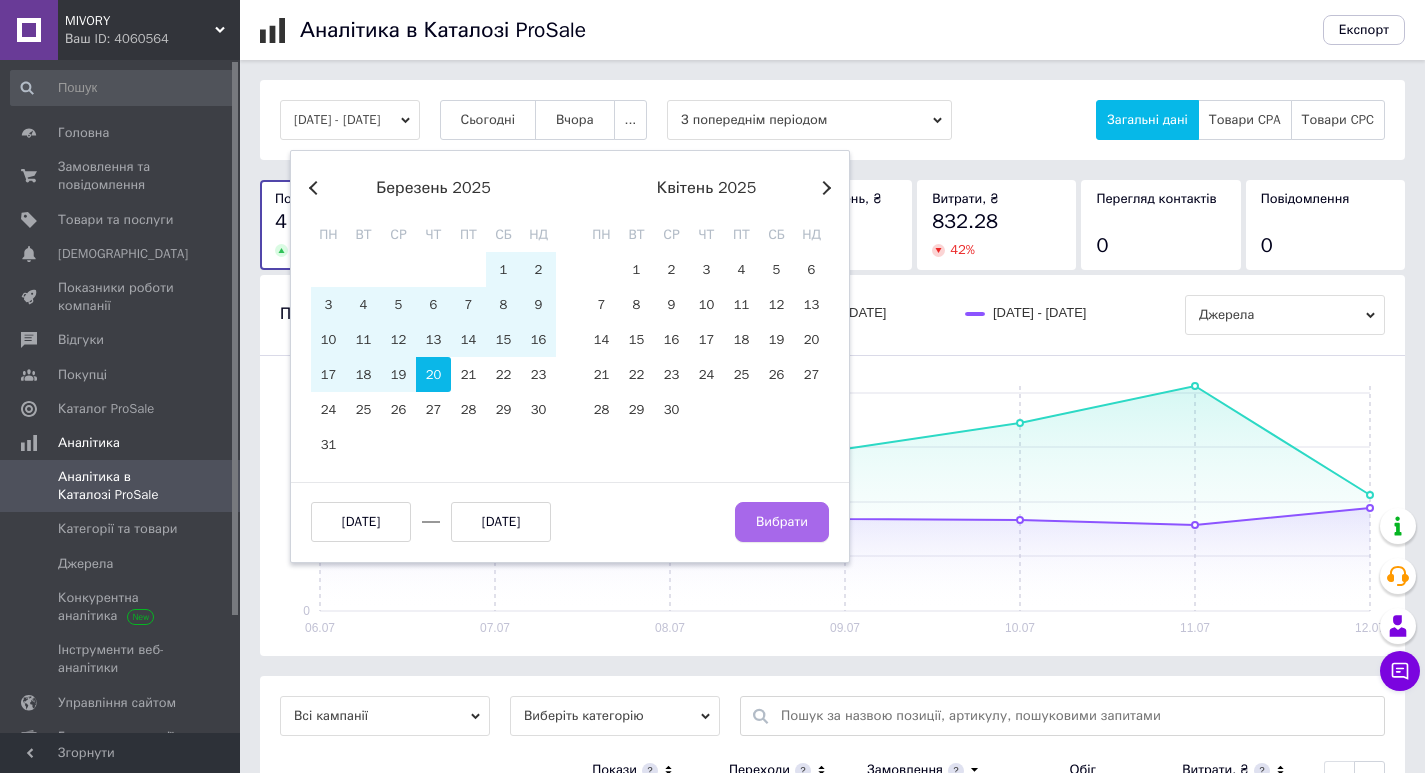 click on "Вибрати" at bounding box center [782, 522] 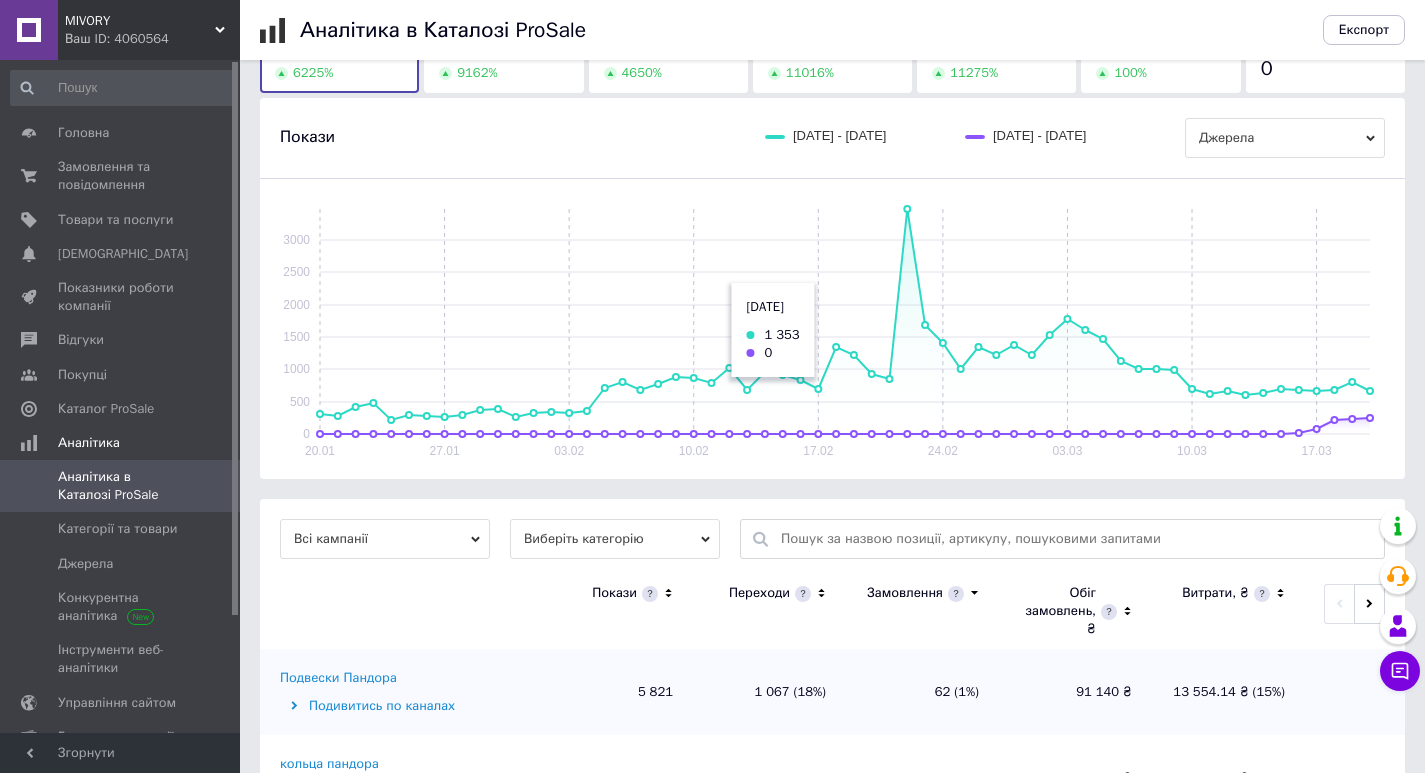 scroll, scrollTop: 400, scrollLeft: 0, axis: vertical 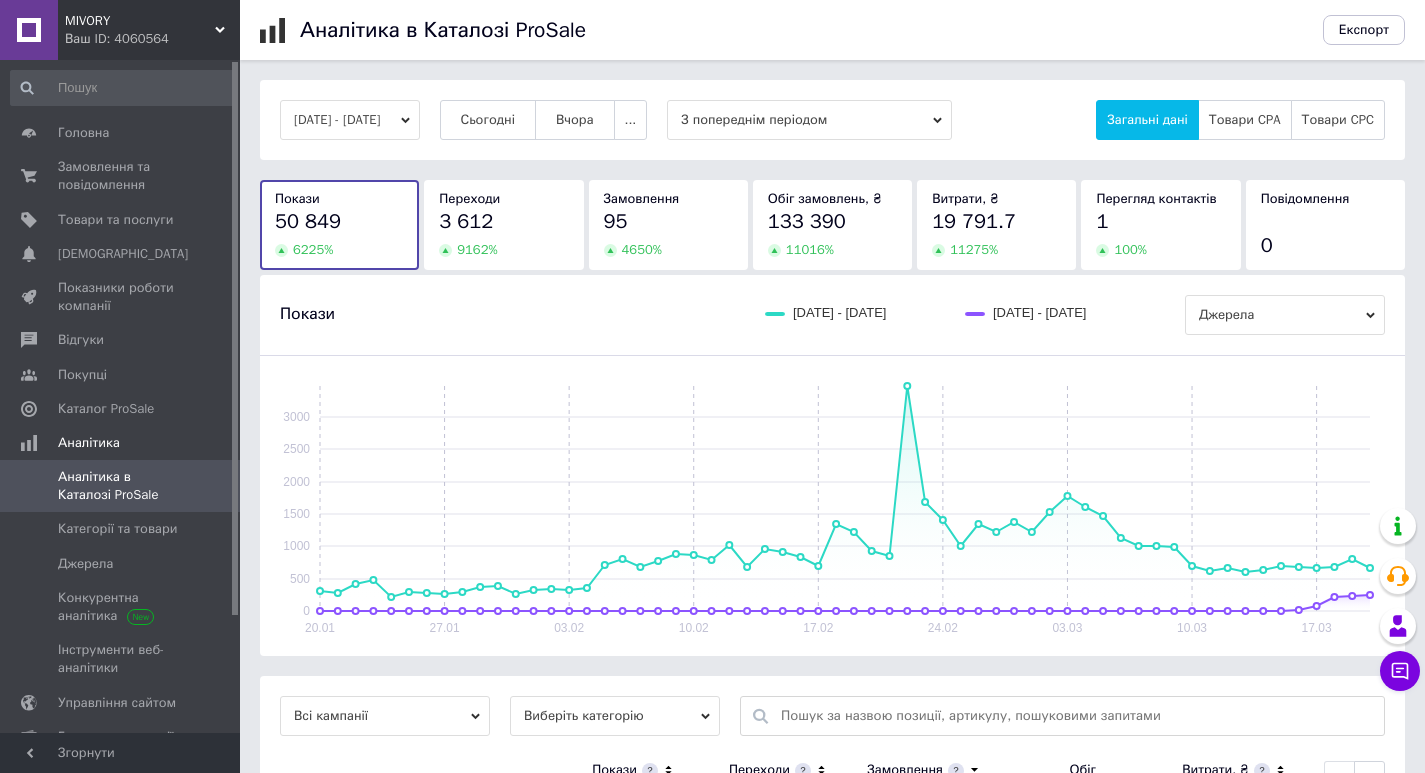 click on "95" at bounding box center (668, 222) 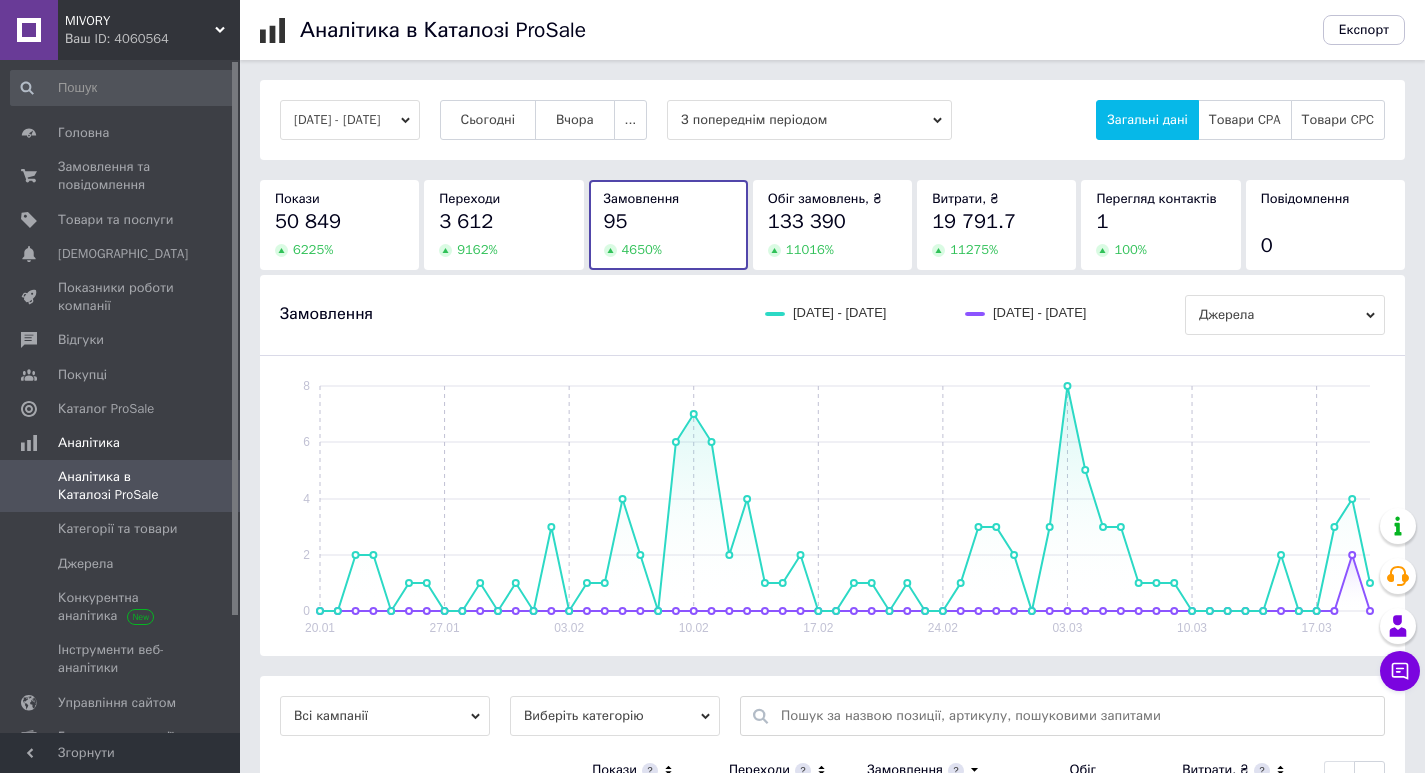 click on "50 849" at bounding box center (339, 222) 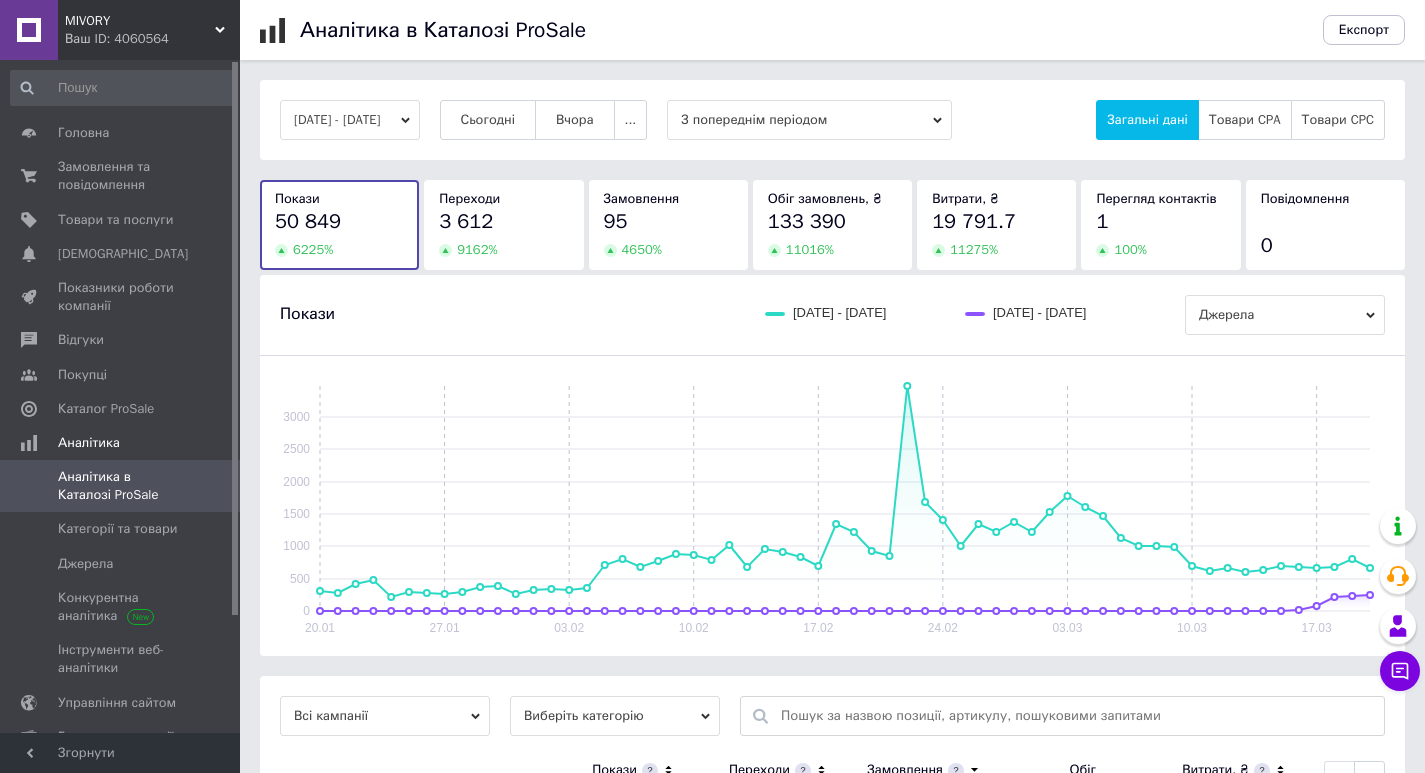 click on "[DATE] - [DATE]" at bounding box center (350, 120) 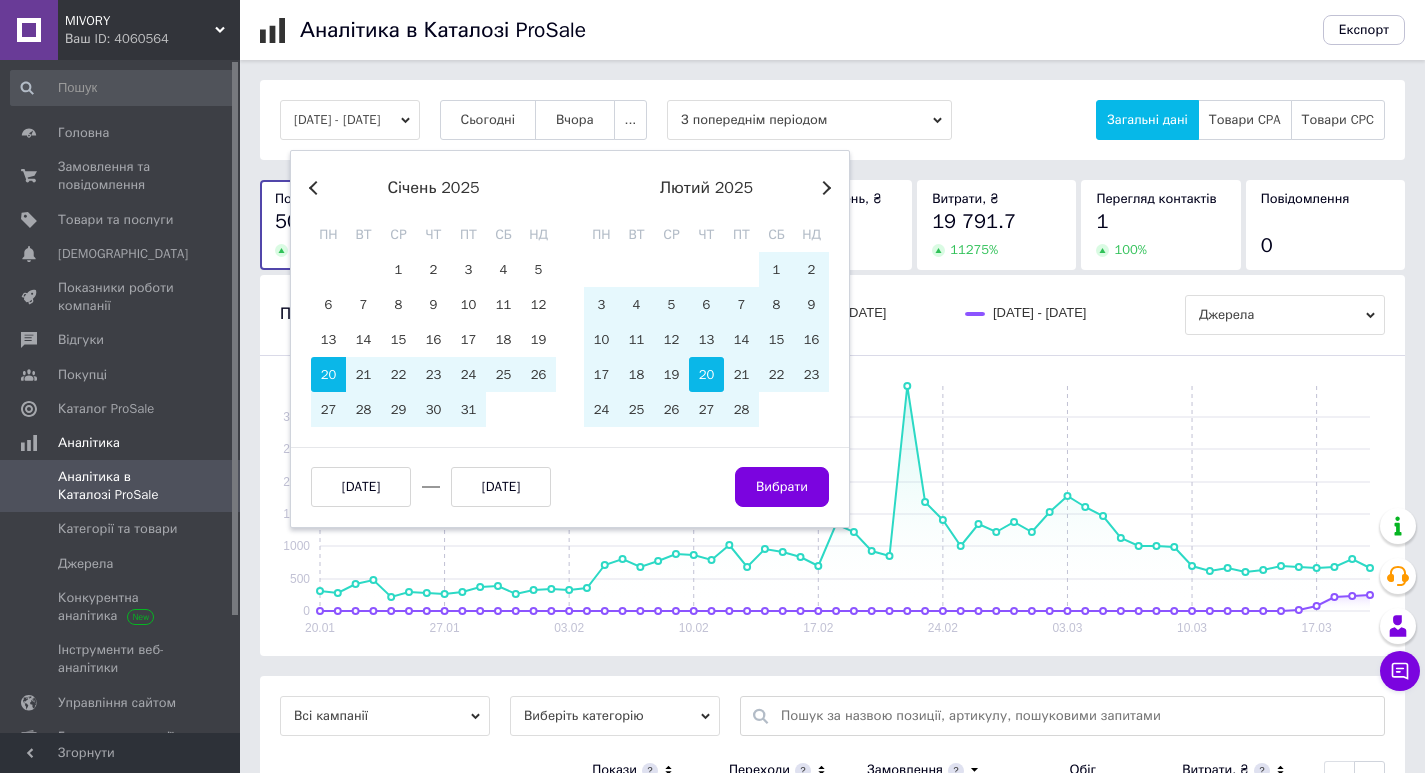 click on "20" at bounding box center [706, 374] 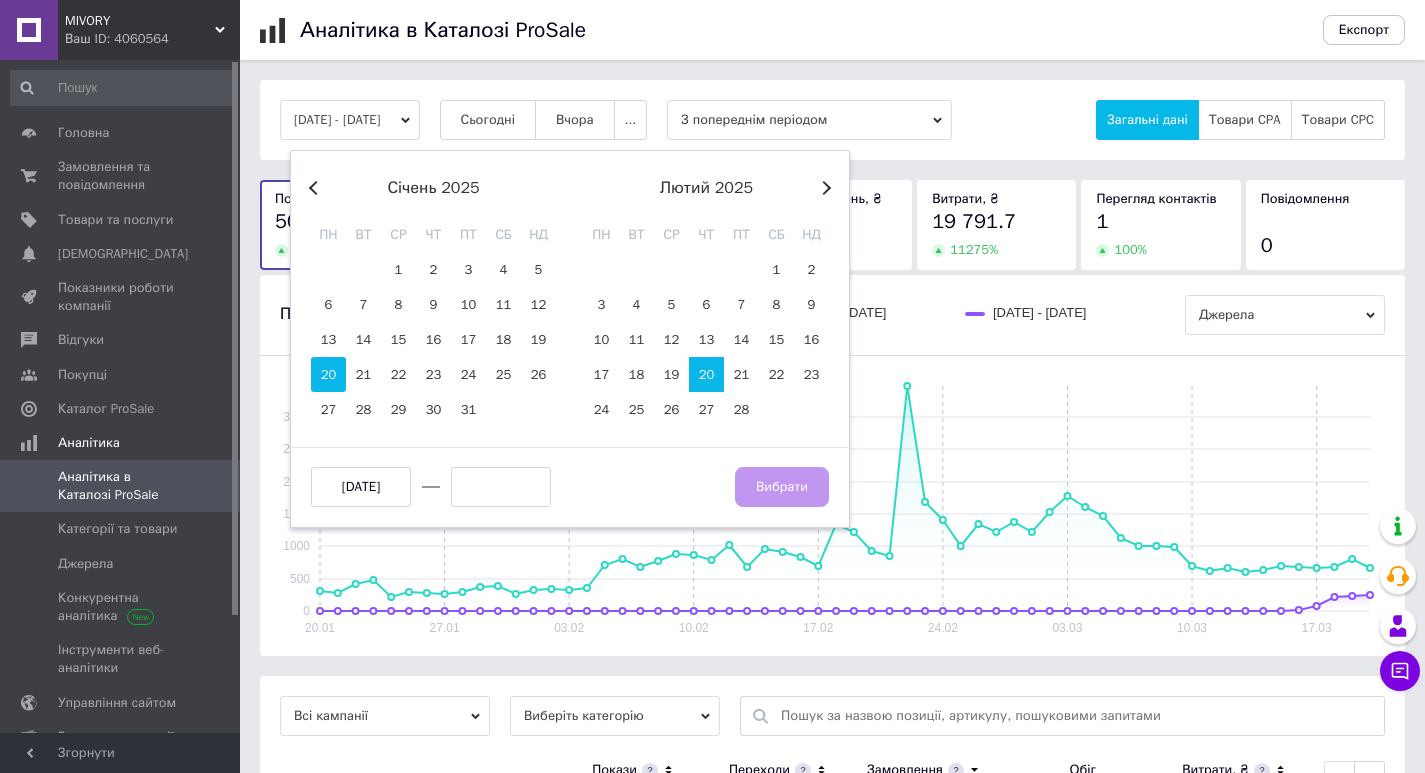 click on "20" at bounding box center (328, 374) 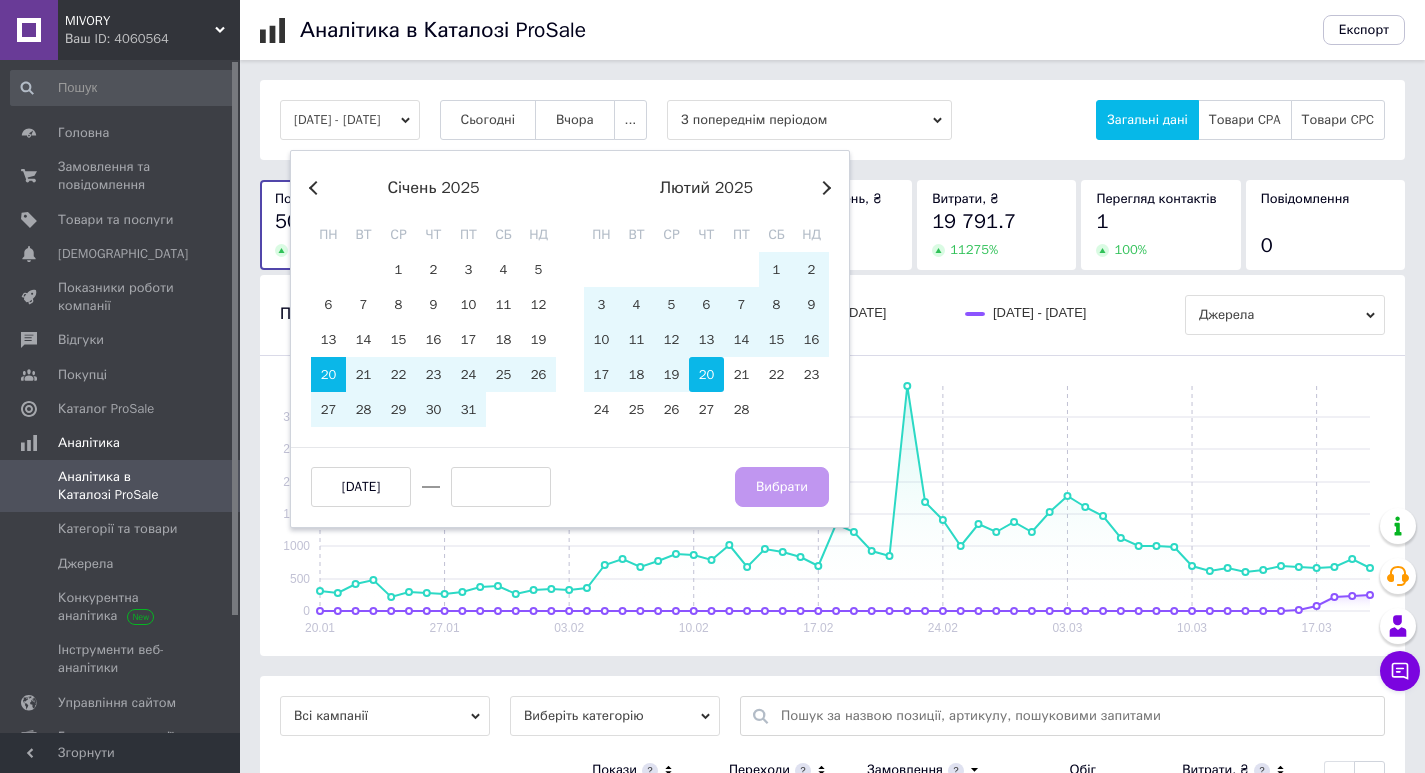 click on "20" at bounding box center (706, 374) 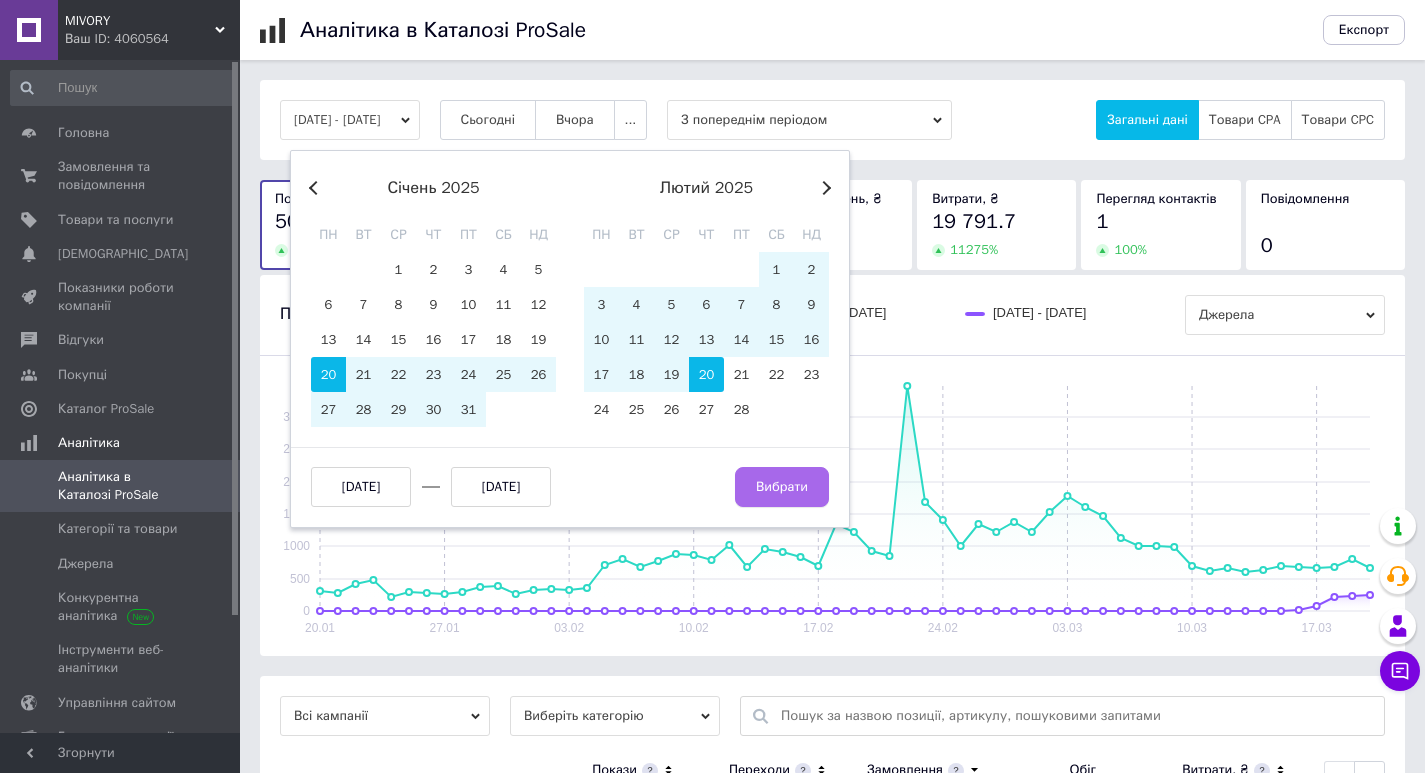 click on "Вибрати" at bounding box center [782, 487] 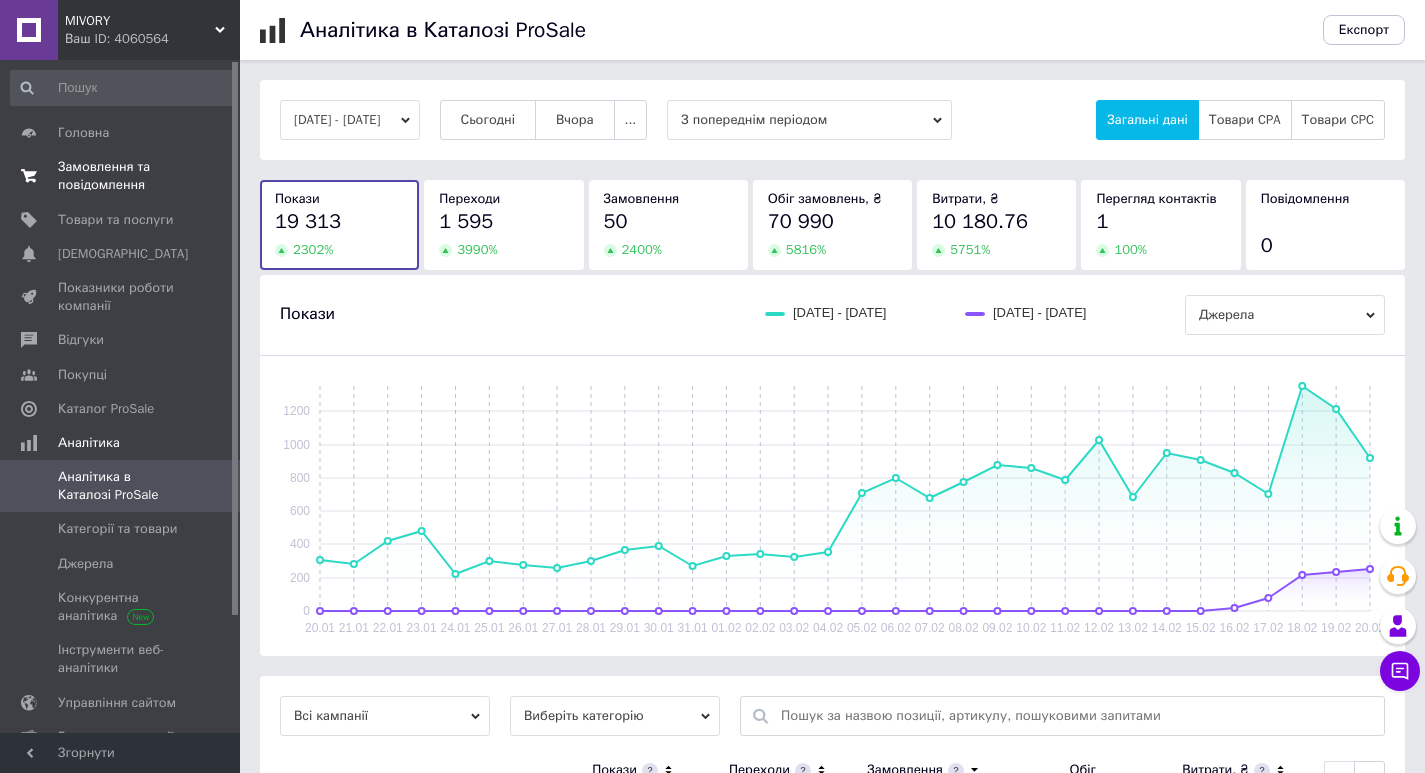 click on "Замовлення та повідомлення" at bounding box center (121, 176) 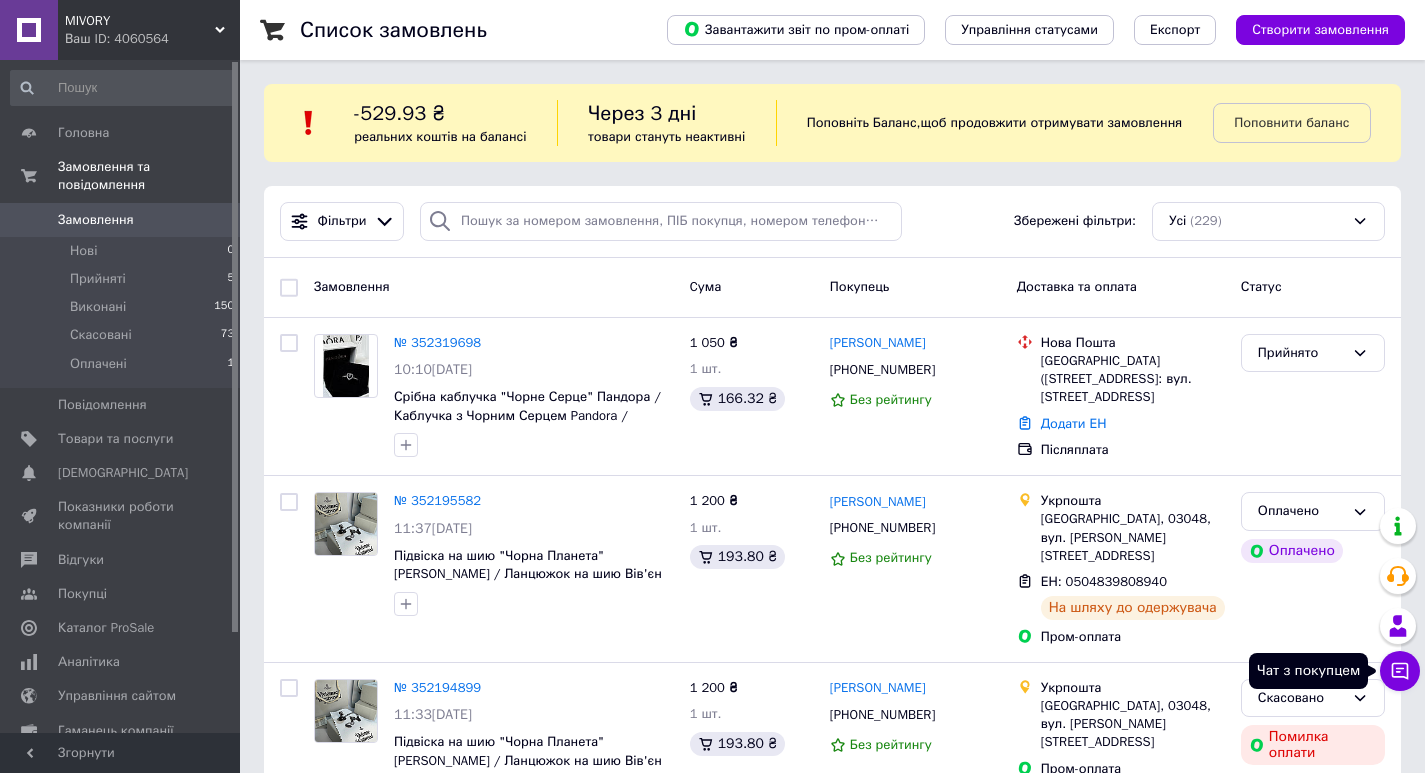 click 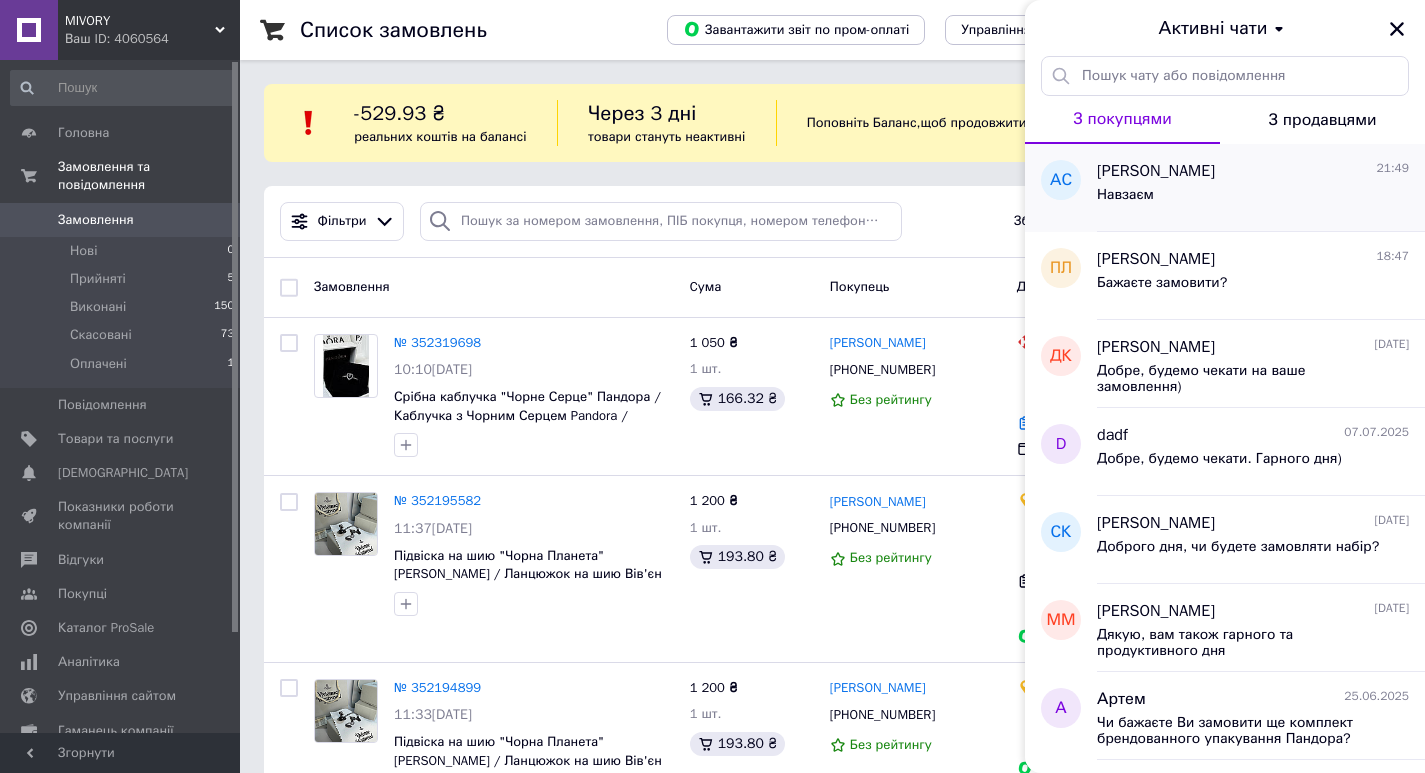 click on "Навзаєм" at bounding box center [1253, 199] 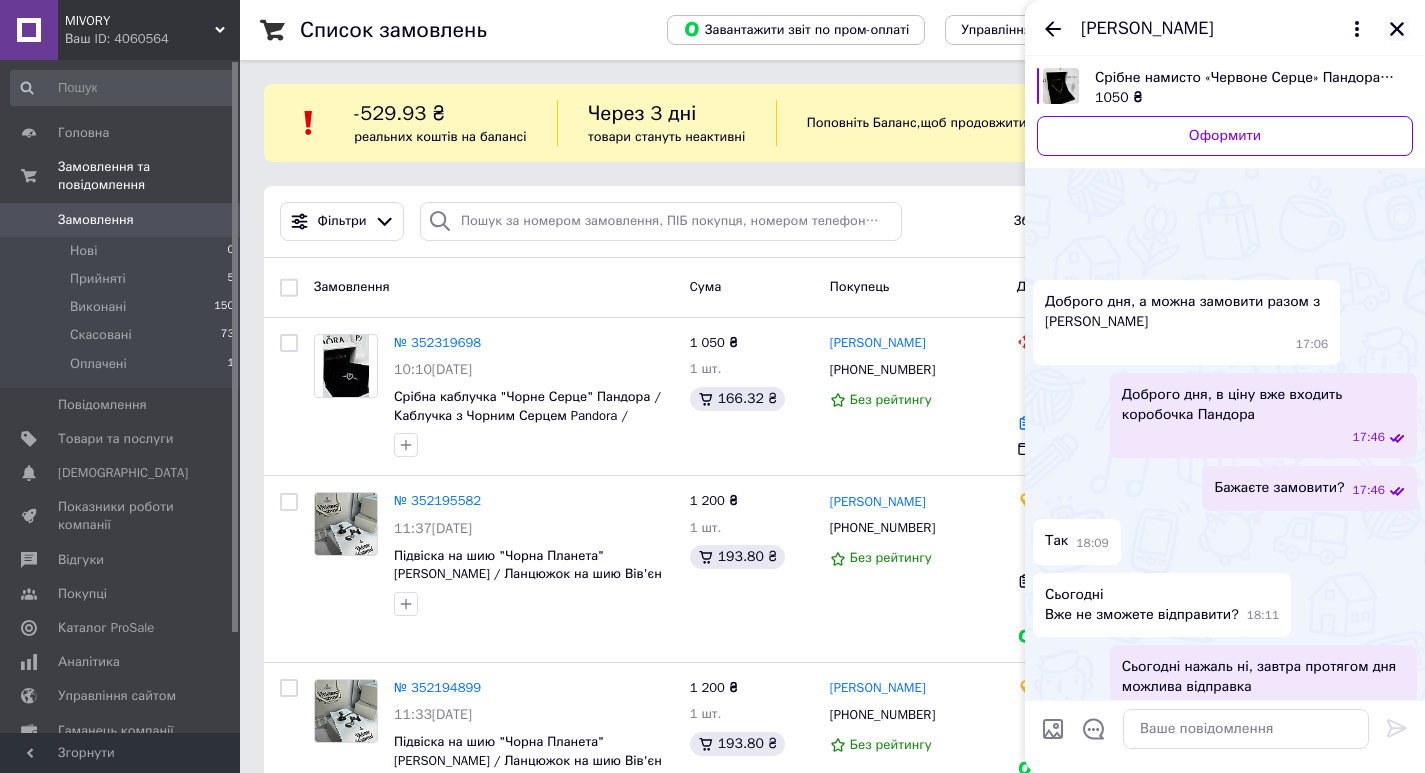 scroll, scrollTop: 649, scrollLeft: 0, axis: vertical 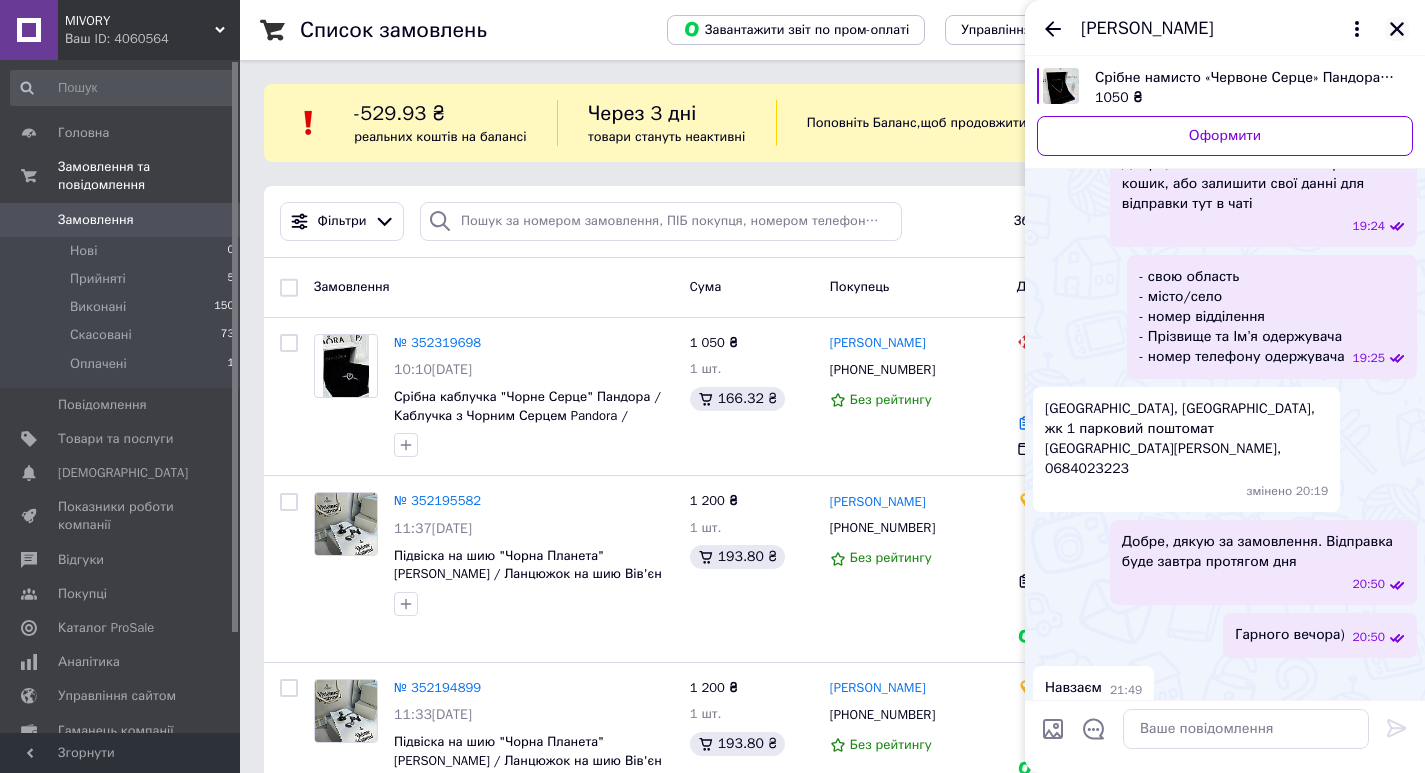 click 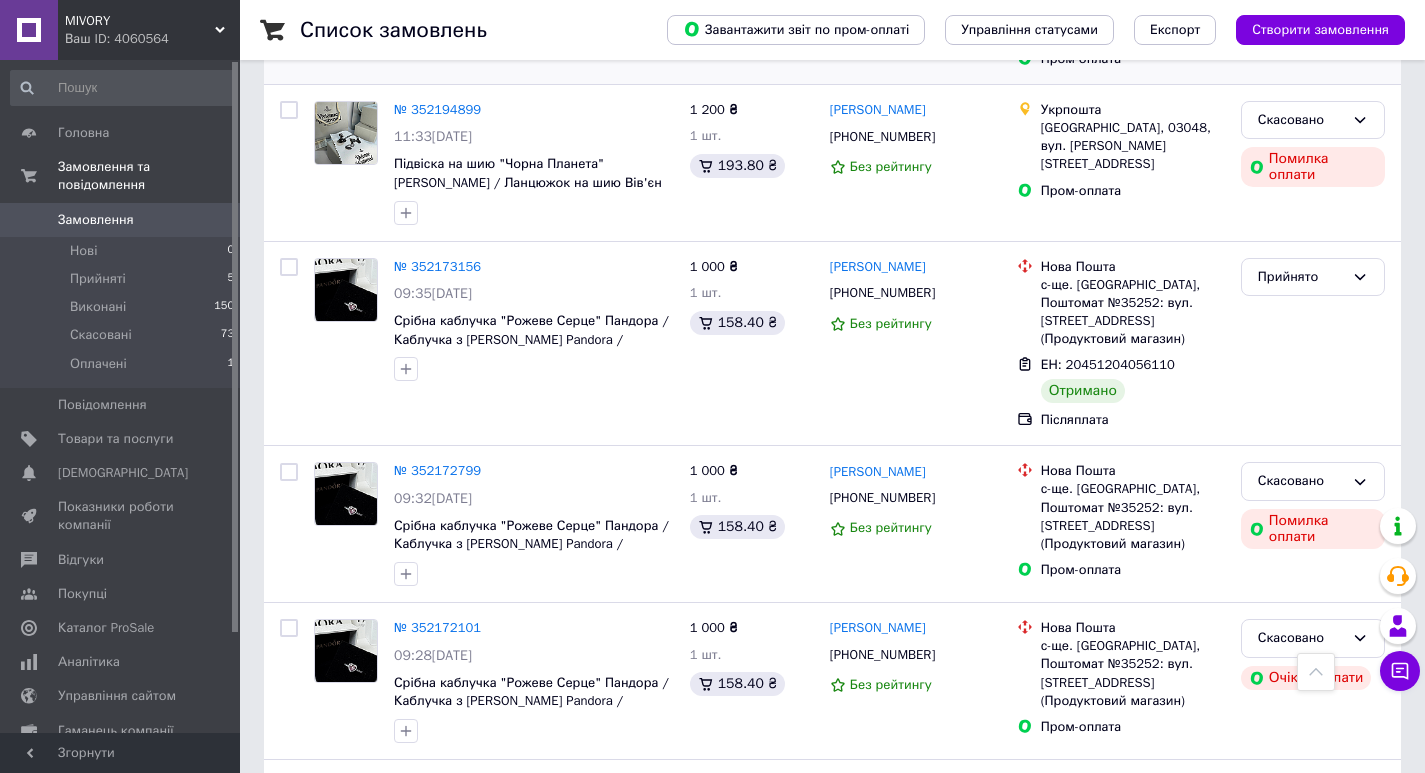 scroll, scrollTop: 600, scrollLeft: 0, axis: vertical 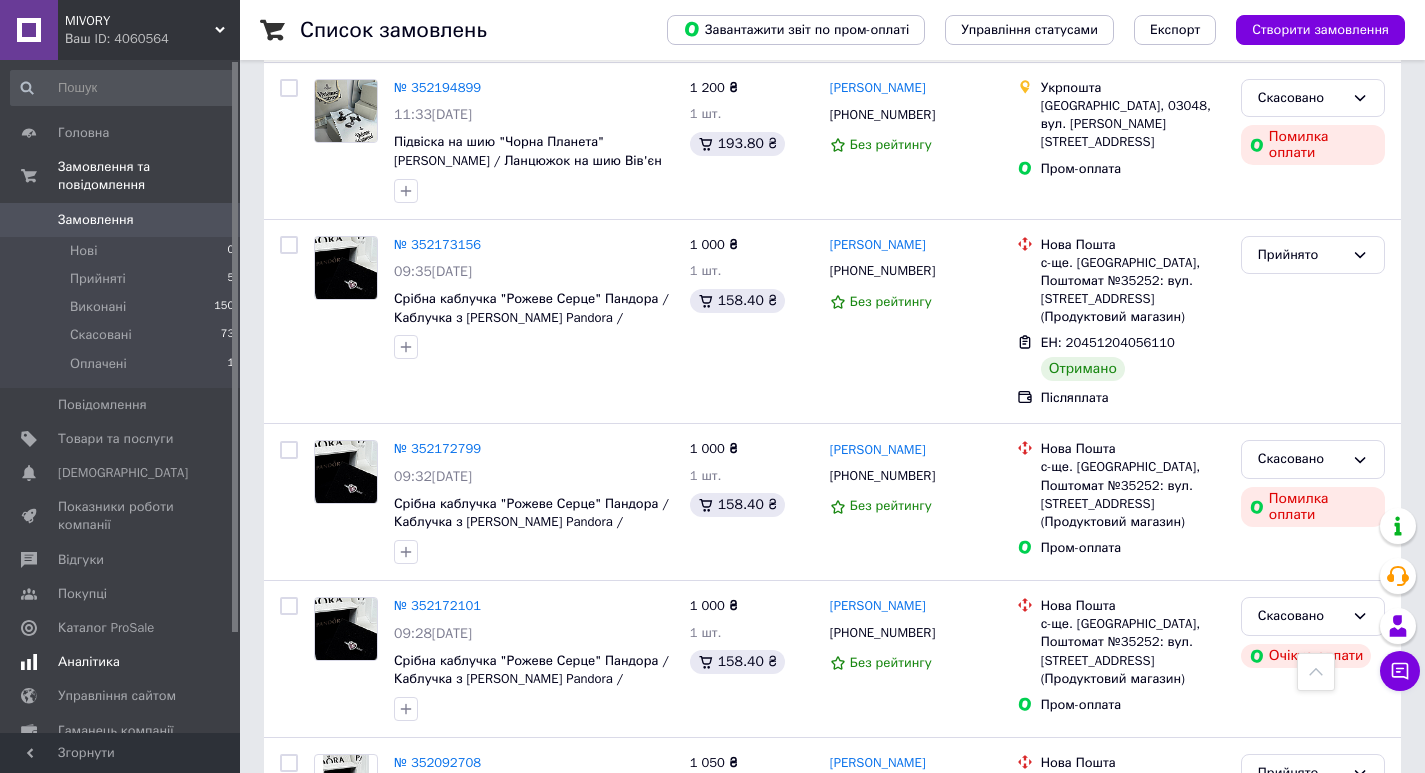 click on "Аналітика" at bounding box center (123, 662) 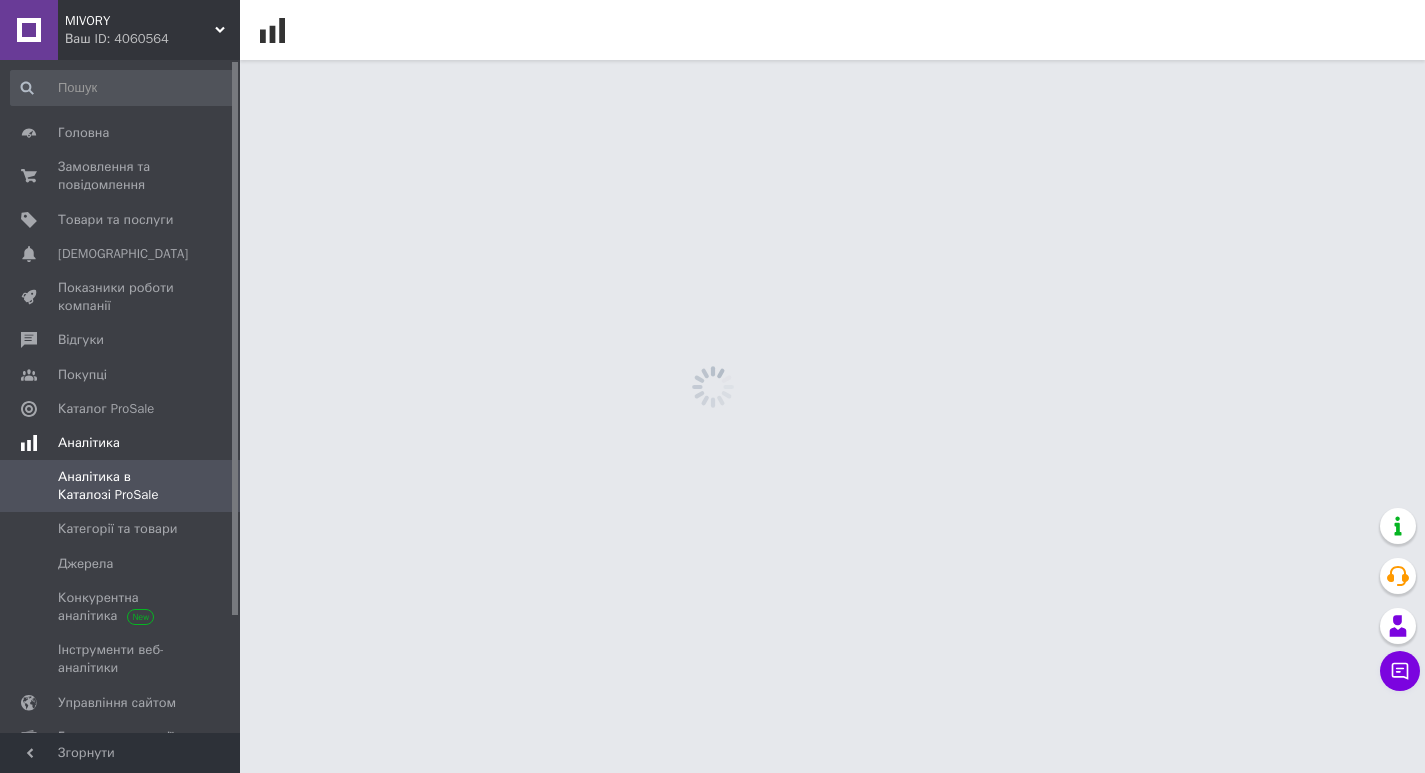 scroll, scrollTop: 0, scrollLeft: 0, axis: both 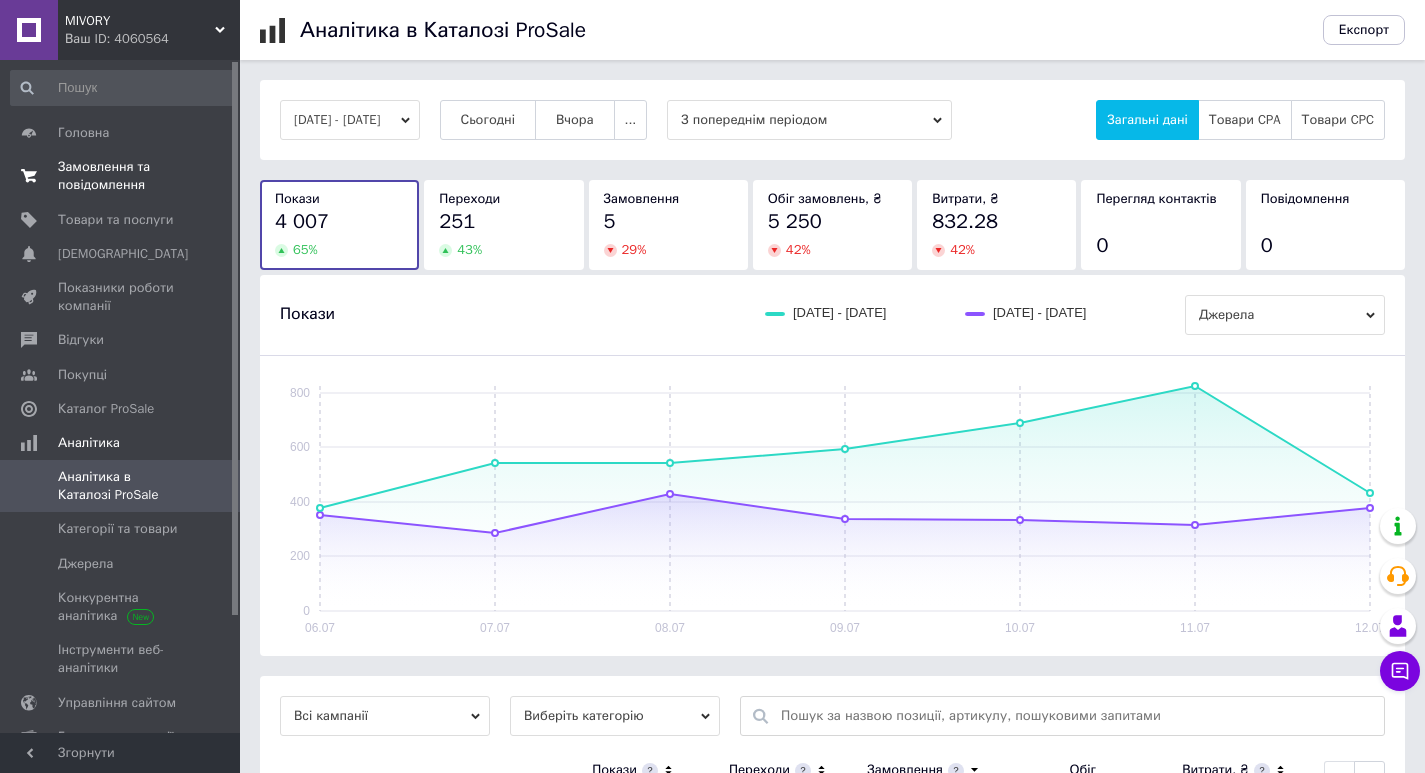 click on "Замовлення та повідомлення 0 0" at bounding box center [123, 176] 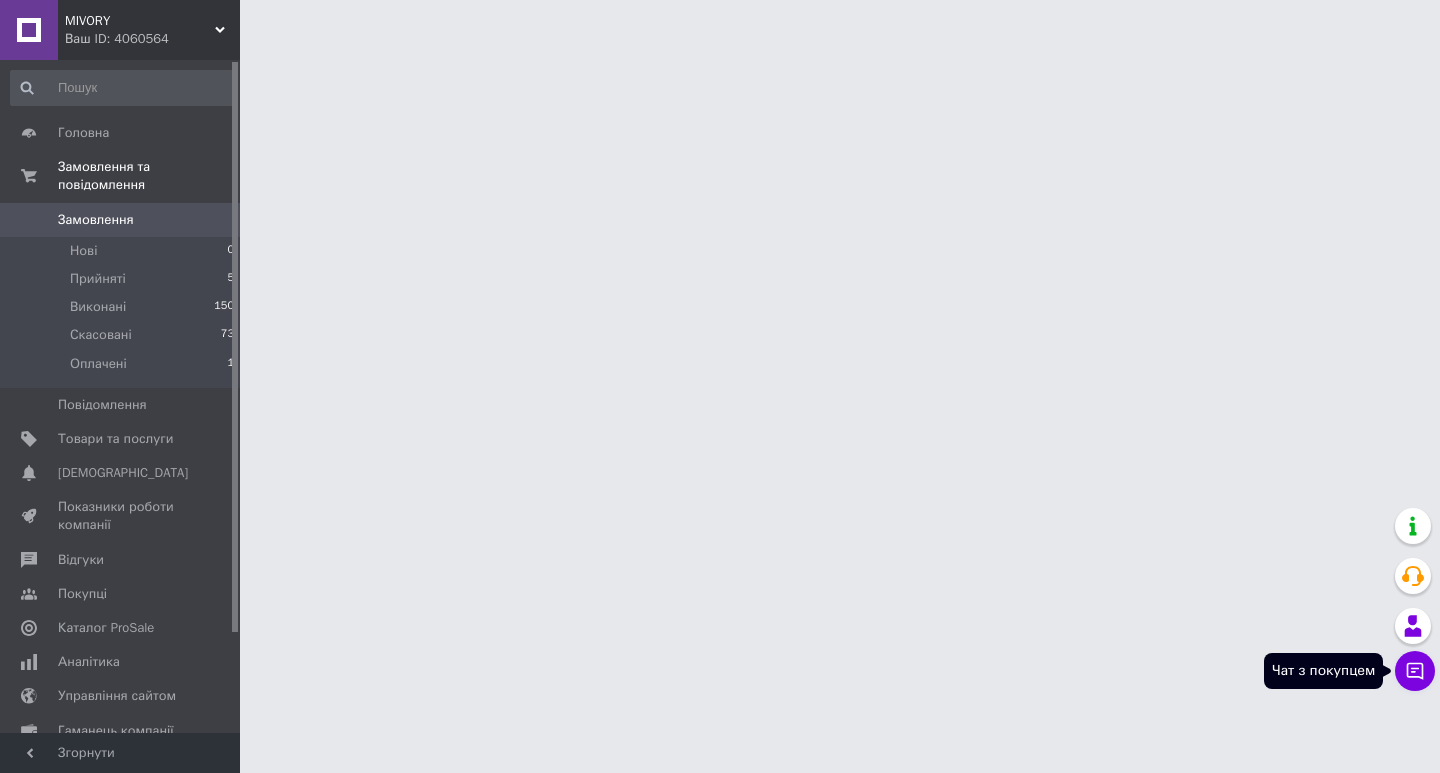 click 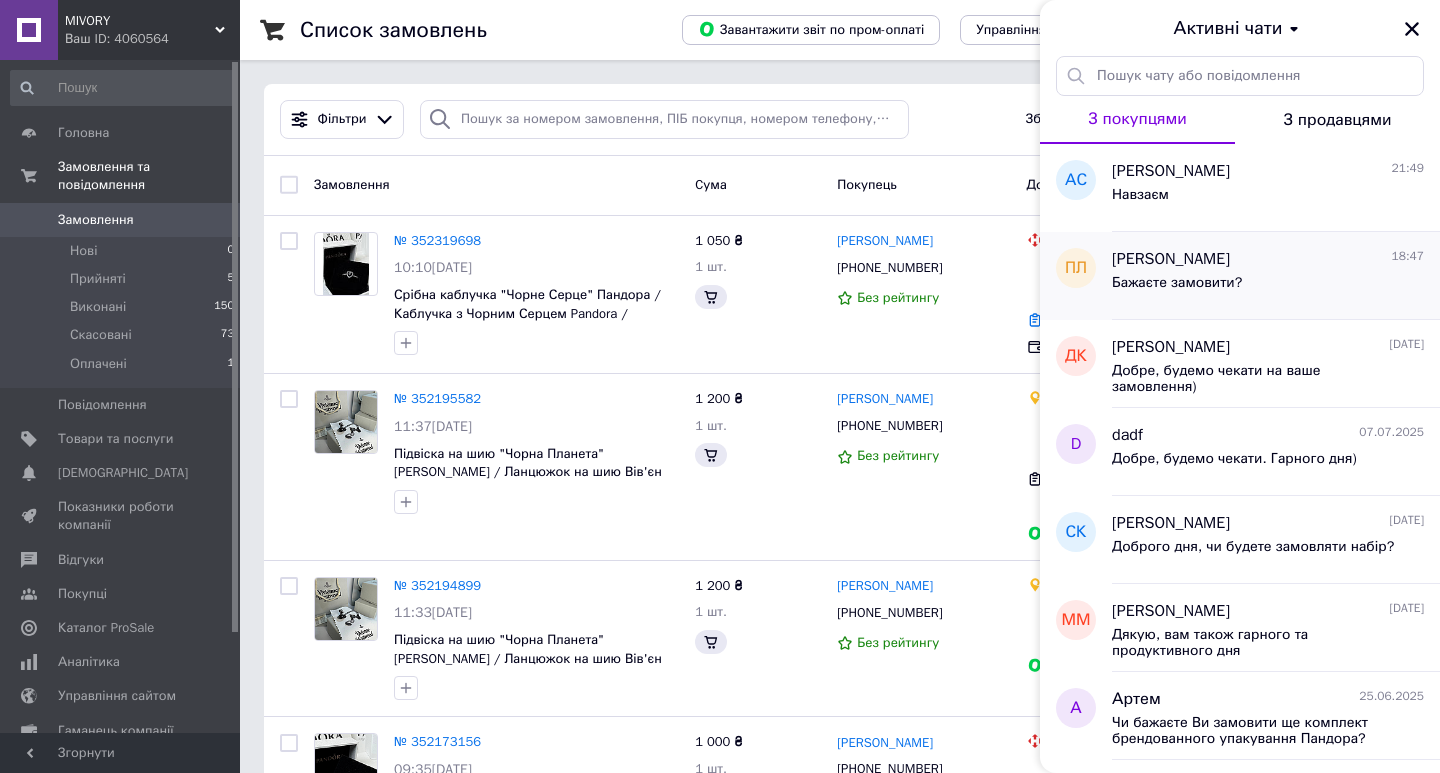 click on "Бажаєте замовити?" at bounding box center (1268, 287) 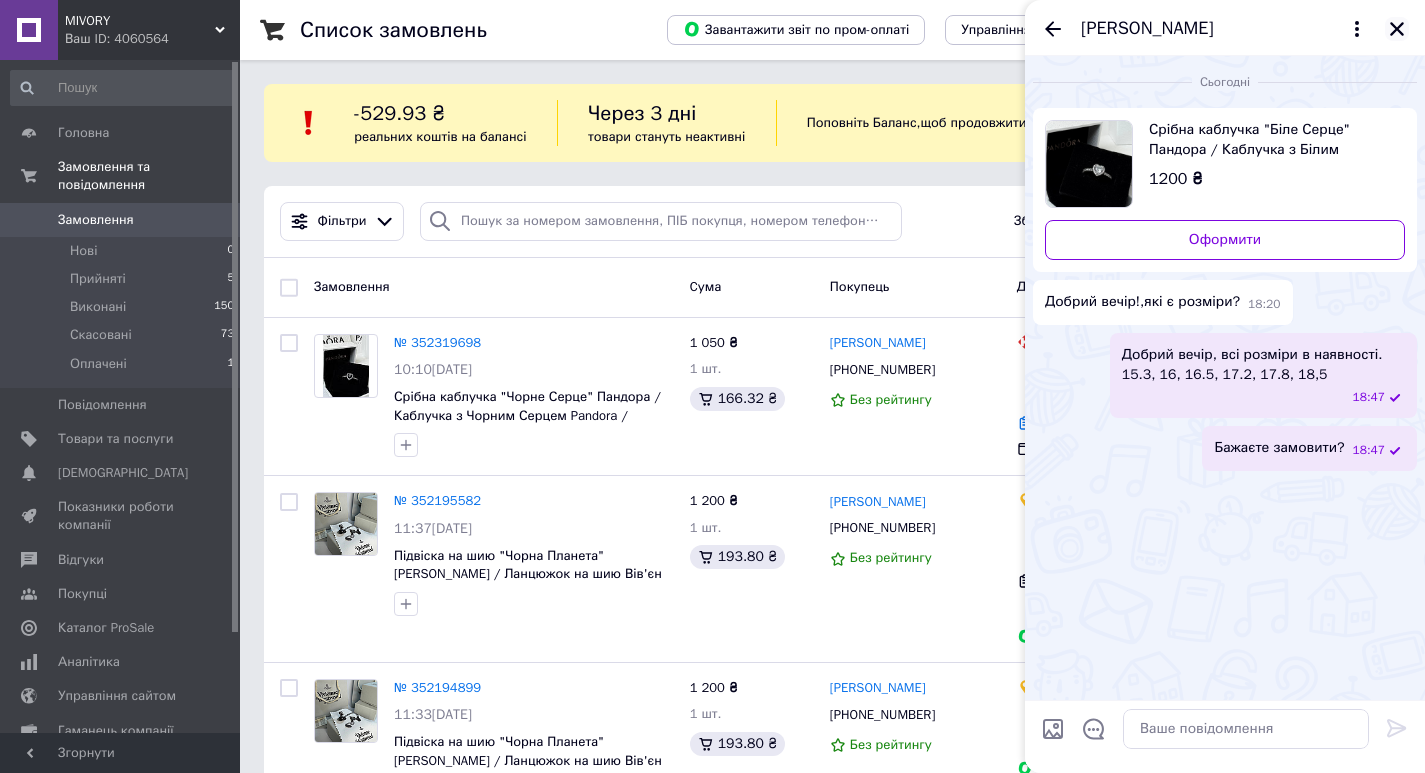 click 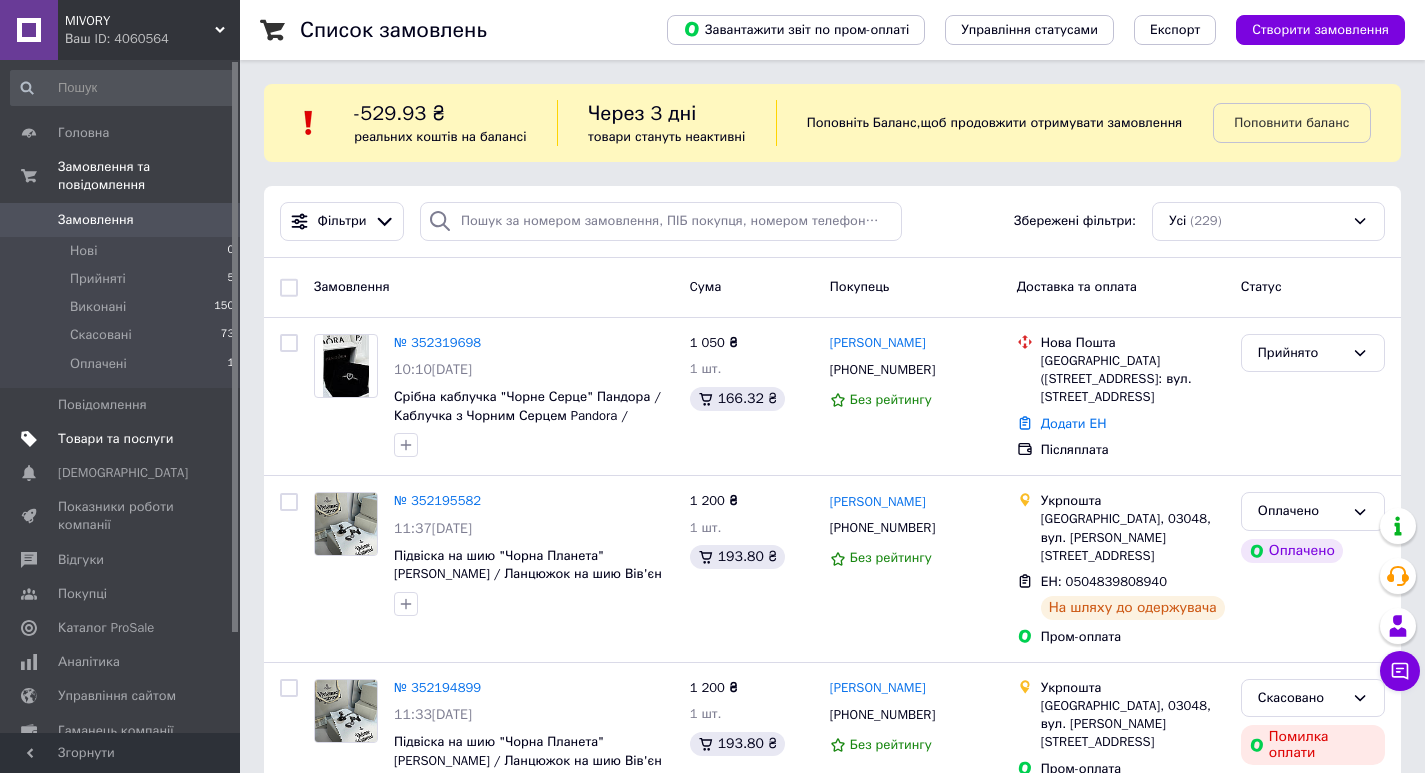 click on "Товари та послуги" at bounding box center [123, 439] 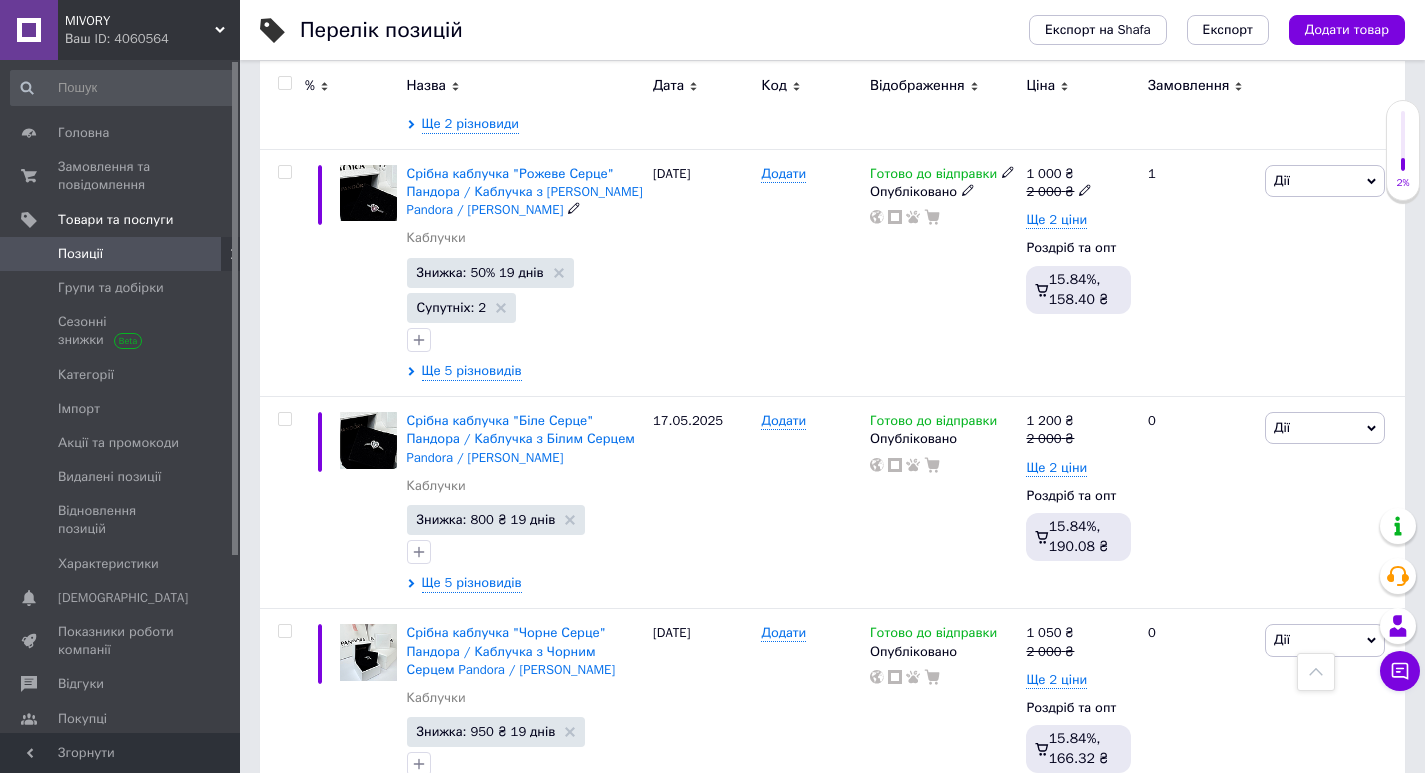 scroll, scrollTop: 1900, scrollLeft: 0, axis: vertical 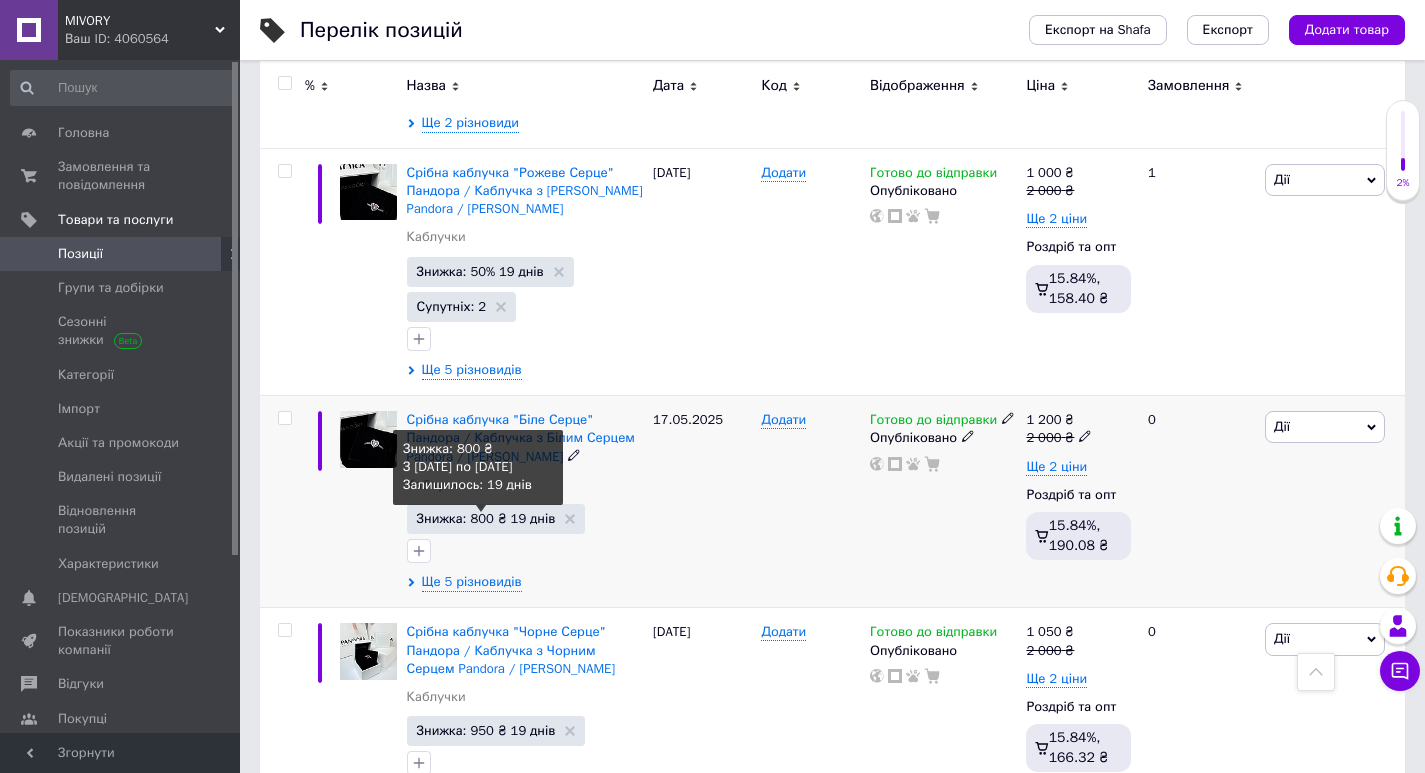 click on "Знижка: 800 ₴ 19 днів" at bounding box center [486, 518] 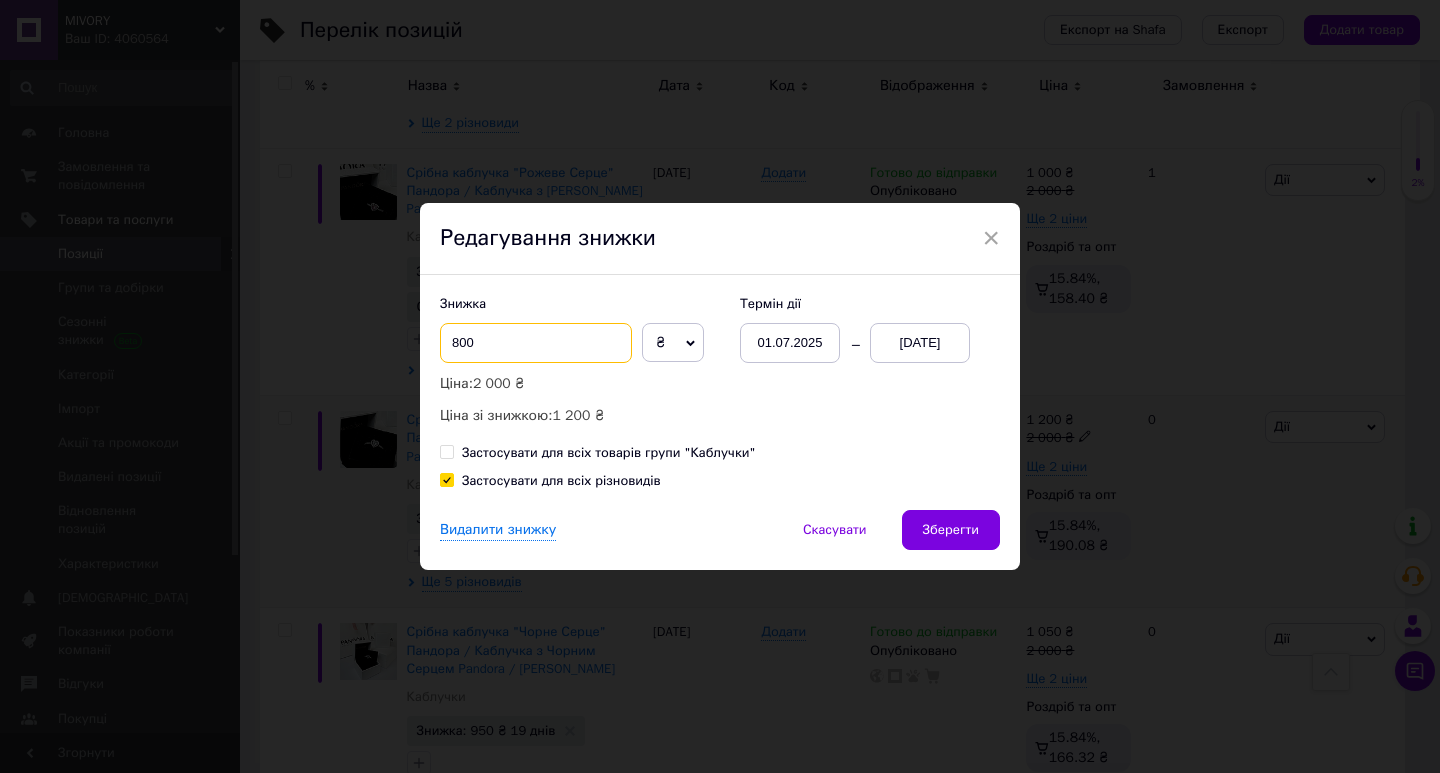 click on "800" at bounding box center (536, 343) 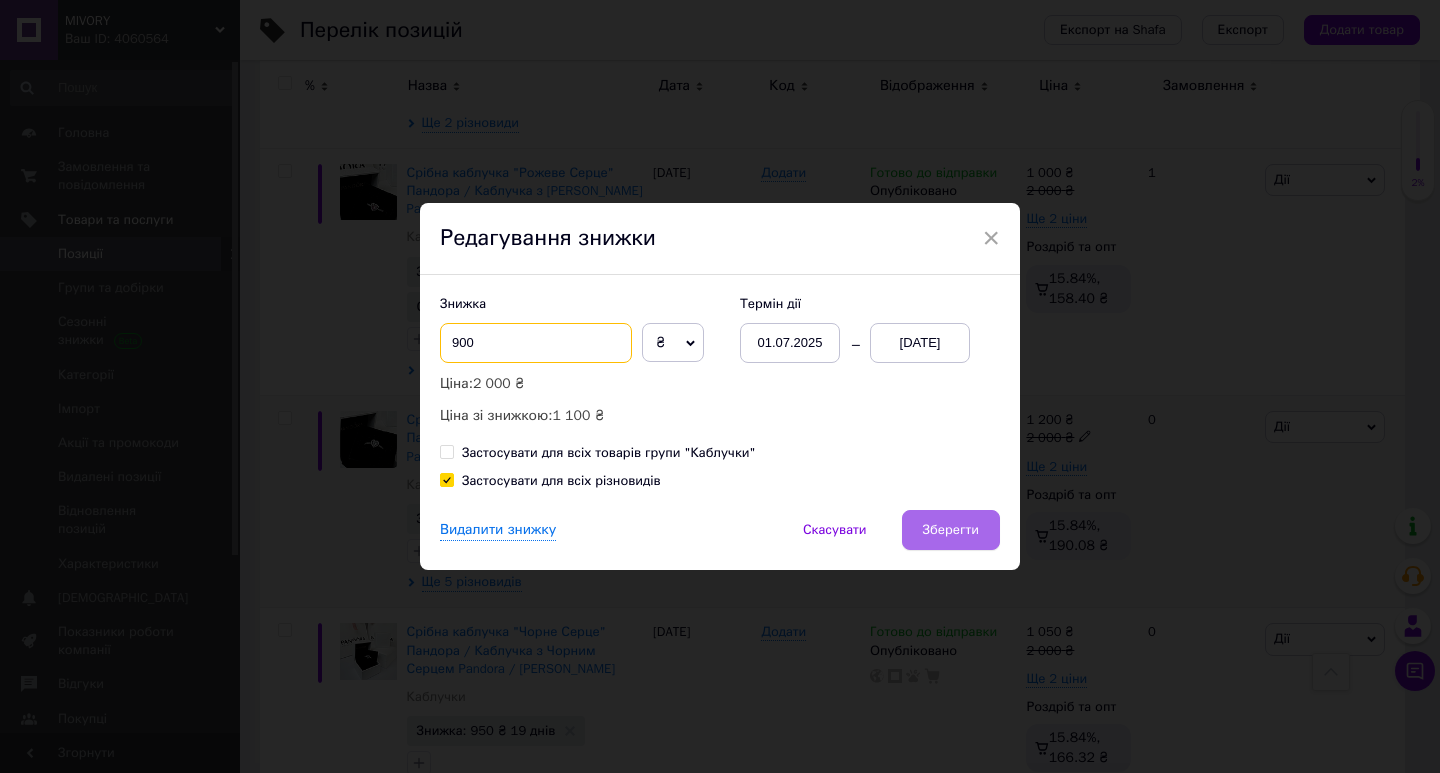 type on "900" 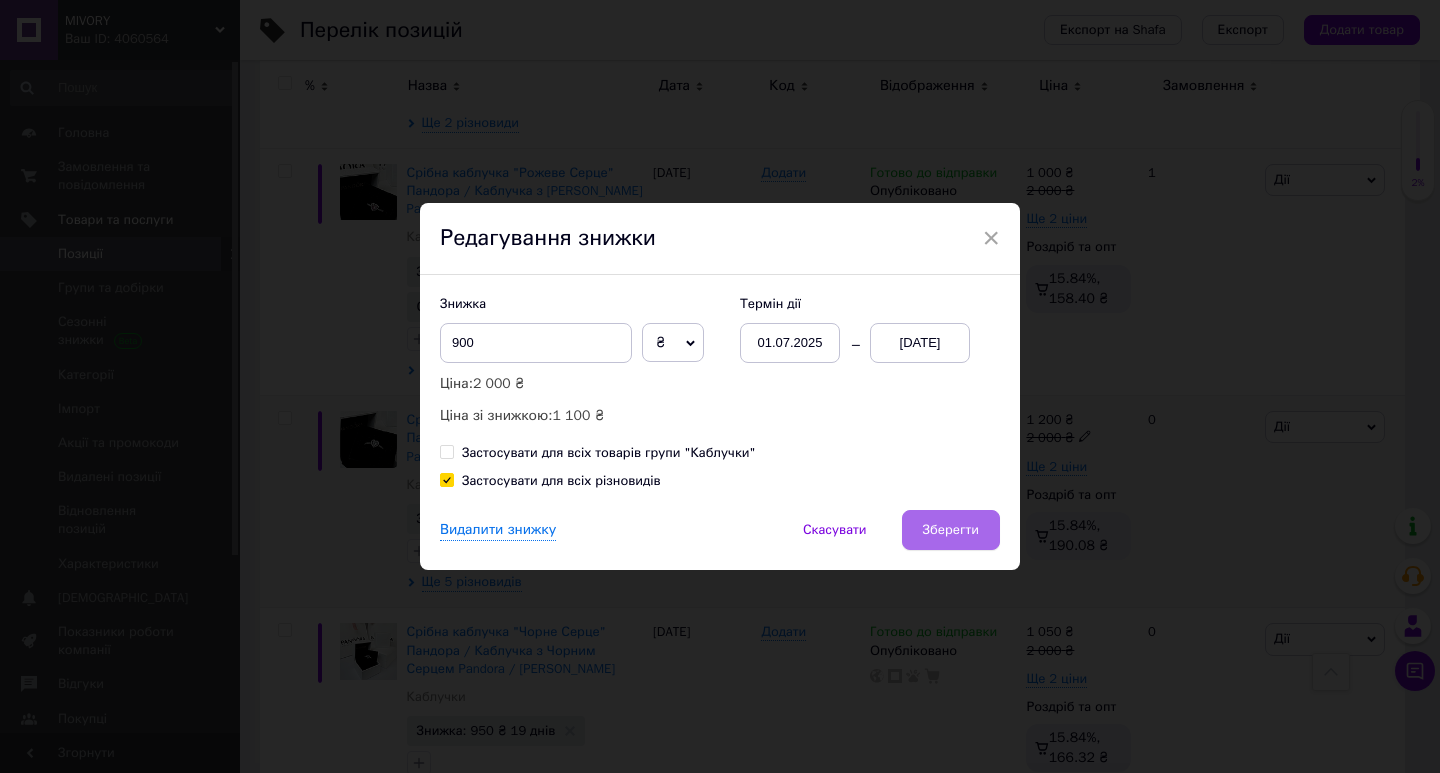 click on "Зберегти" at bounding box center [951, 530] 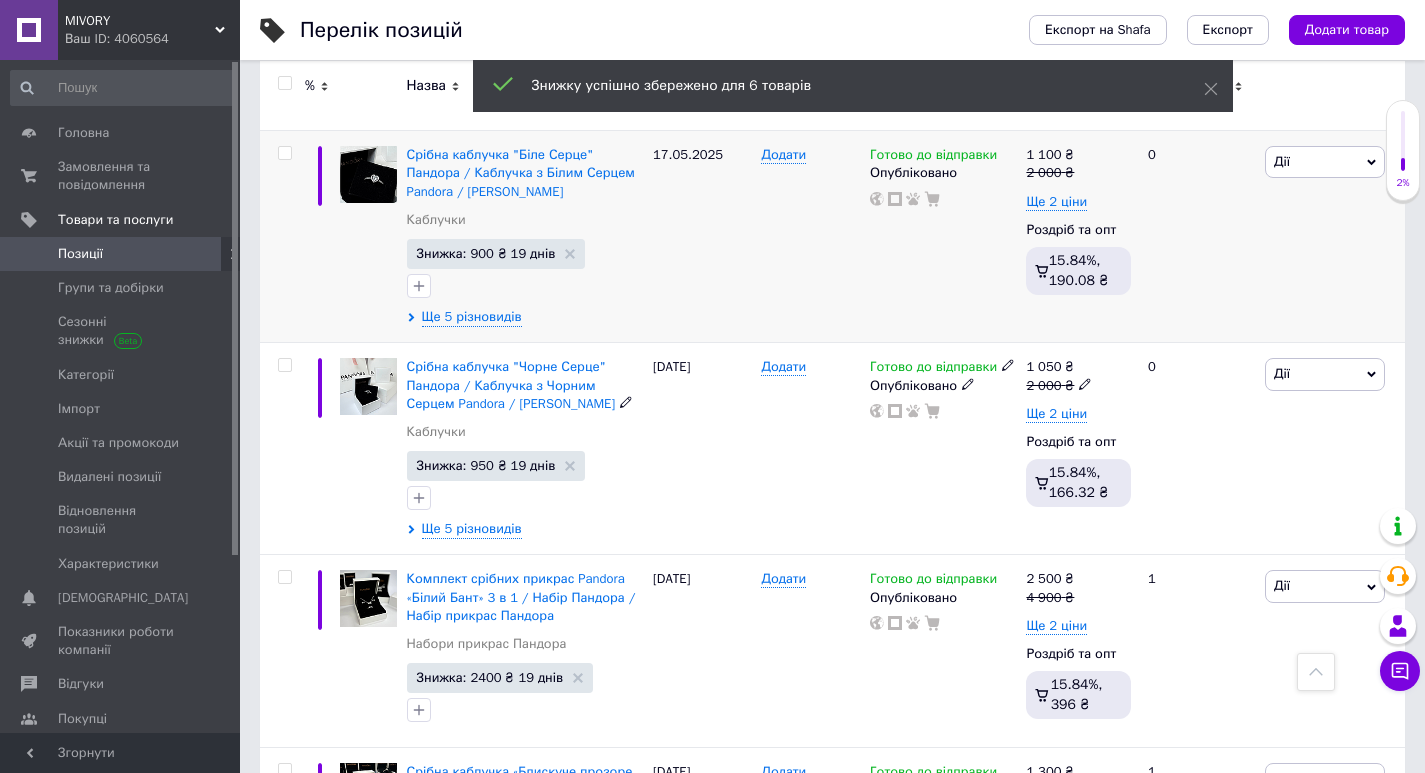 scroll, scrollTop: 2200, scrollLeft: 0, axis: vertical 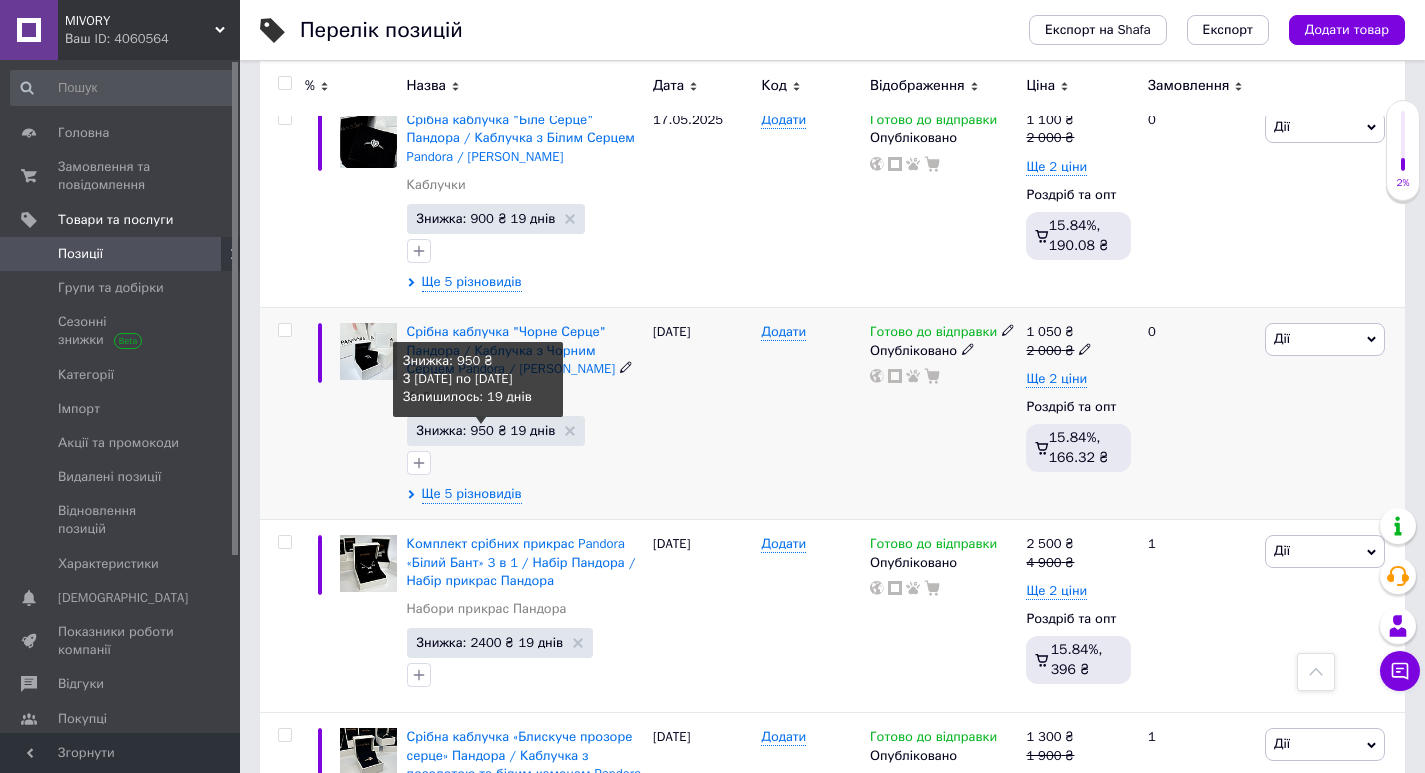 click on "Знижка: 950 ₴ 19 днів" at bounding box center [486, 430] 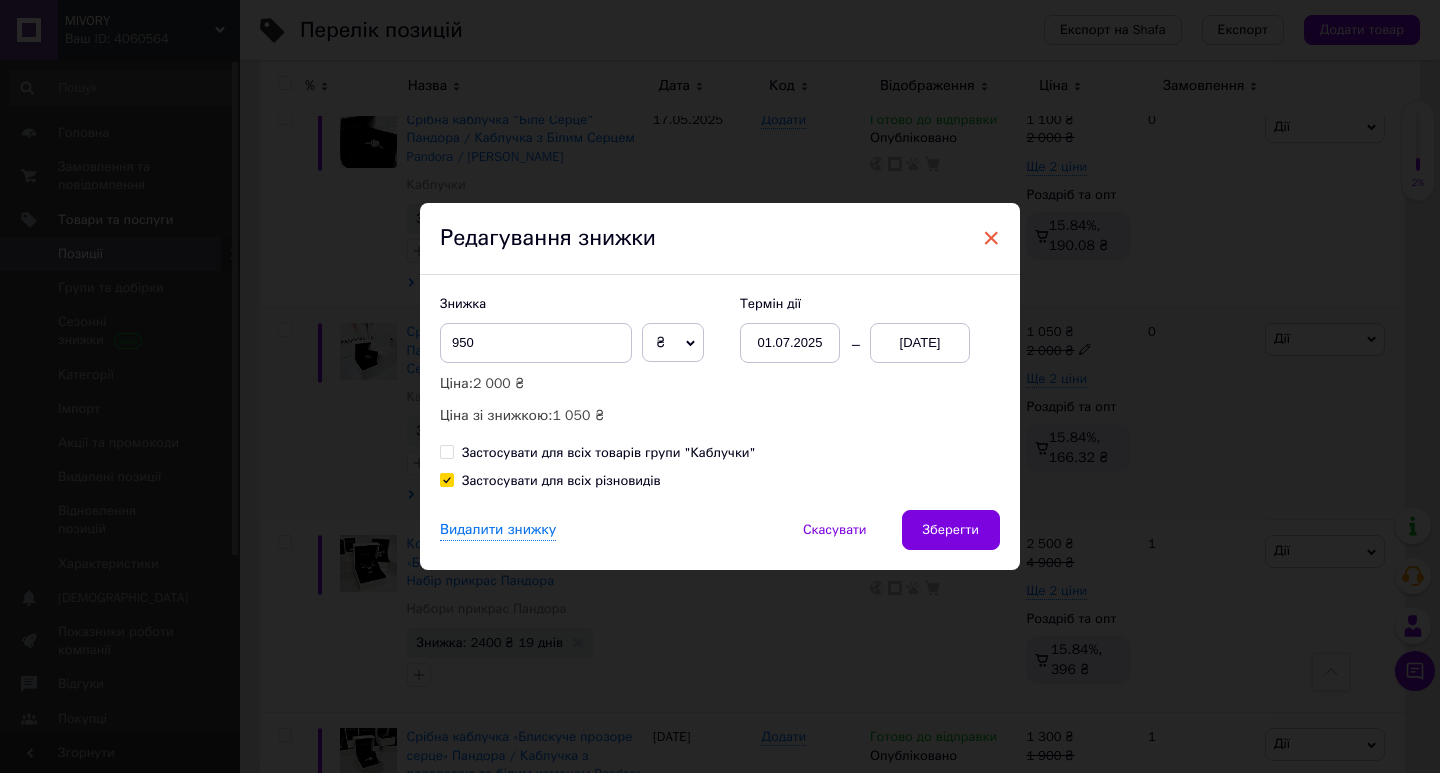 click on "×" at bounding box center (991, 238) 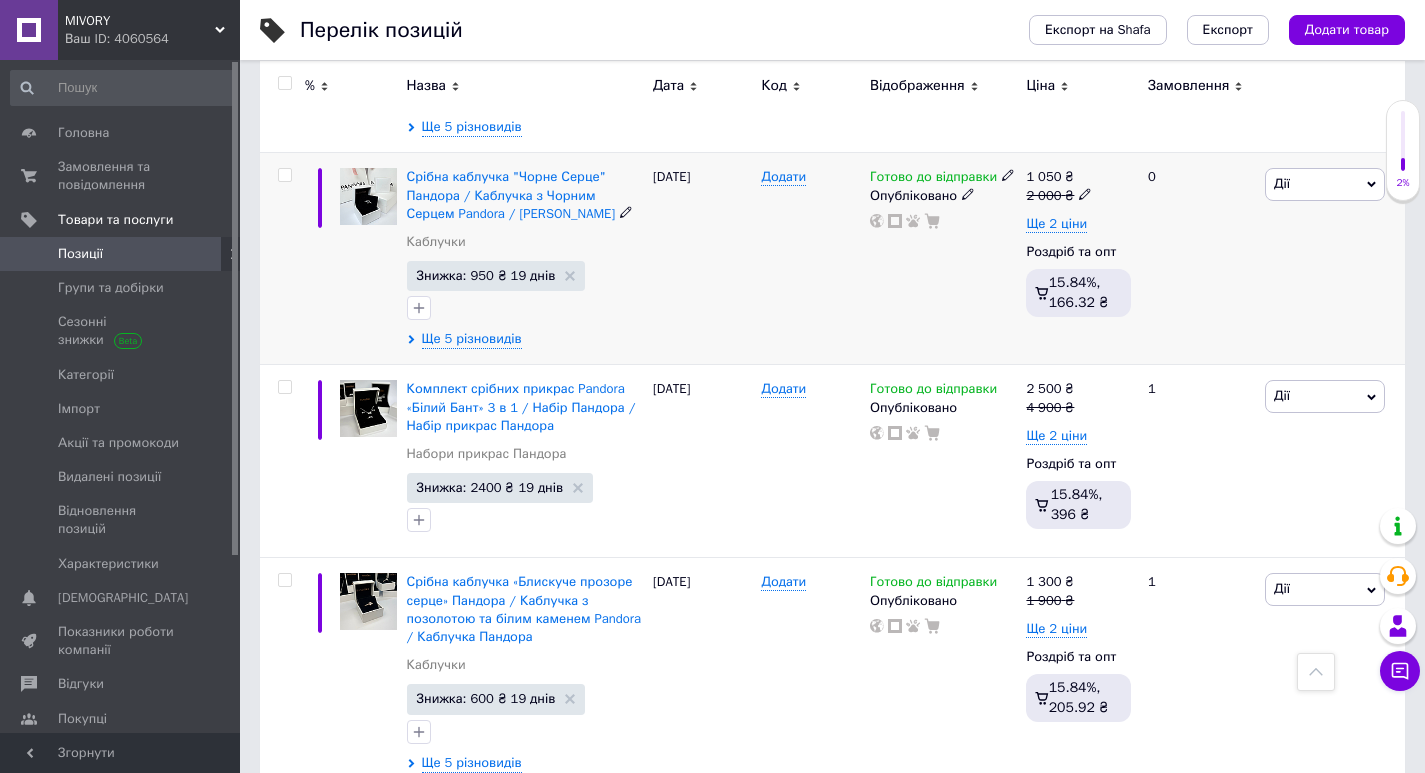 scroll, scrollTop: 2500, scrollLeft: 0, axis: vertical 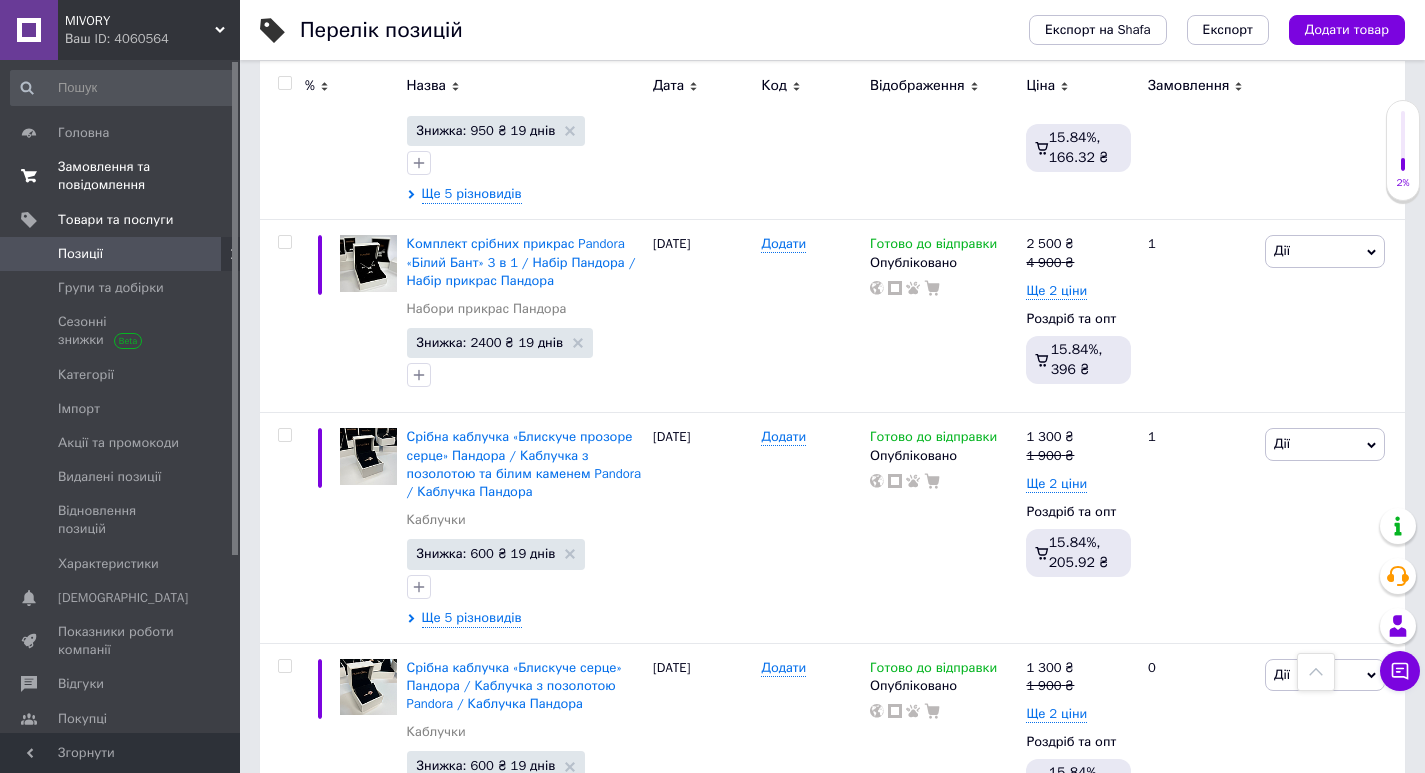 click on "Замовлення та повідомлення" at bounding box center (121, 176) 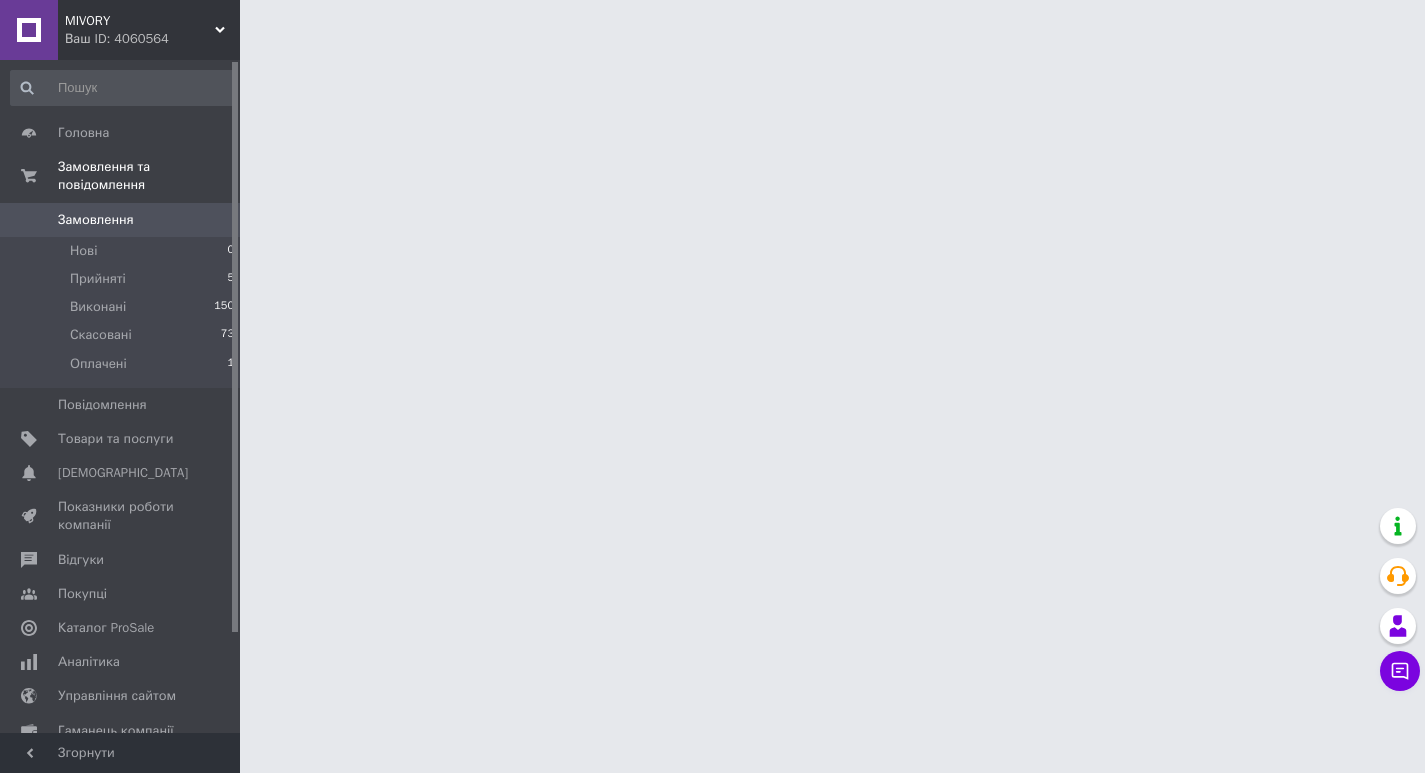 scroll, scrollTop: 0, scrollLeft: 0, axis: both 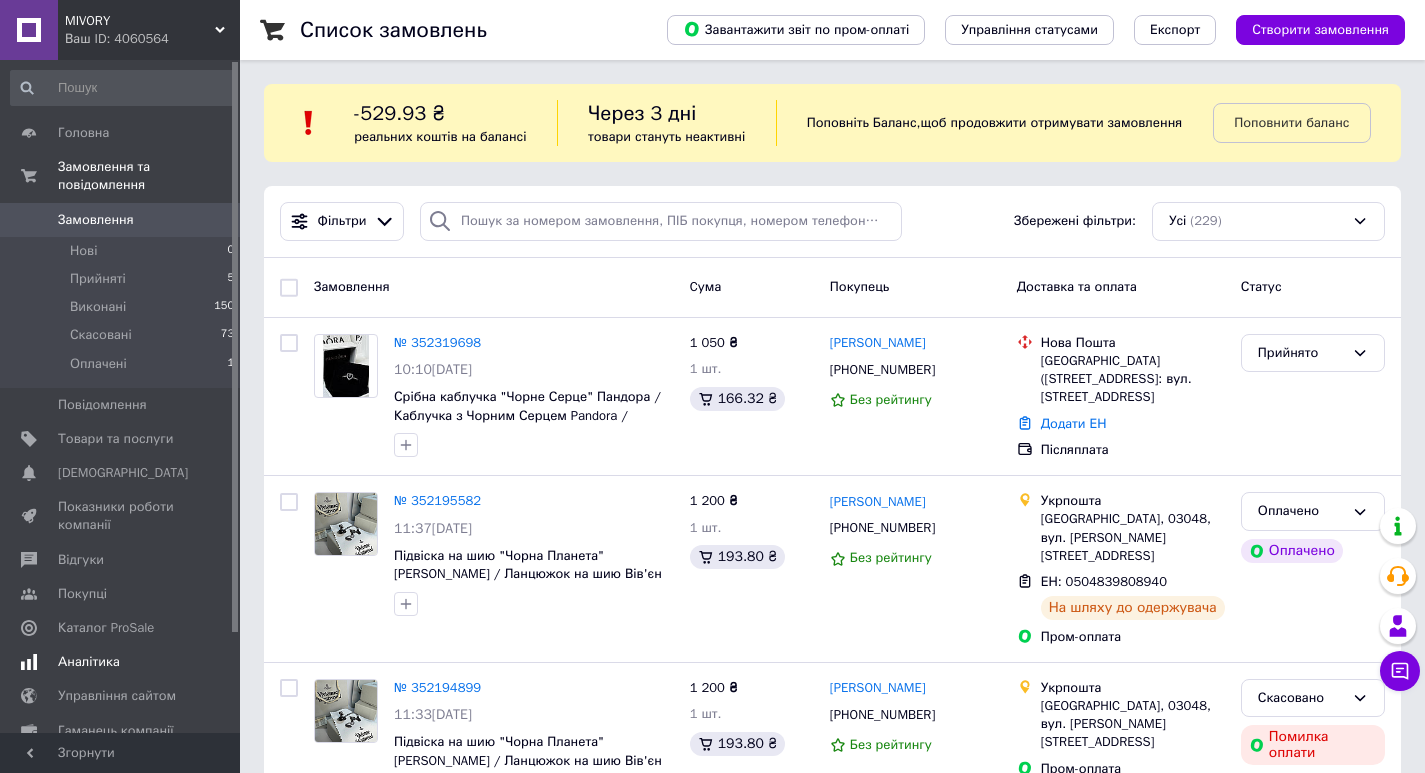 click on "Аналітика" at bounding box center [121, 662] 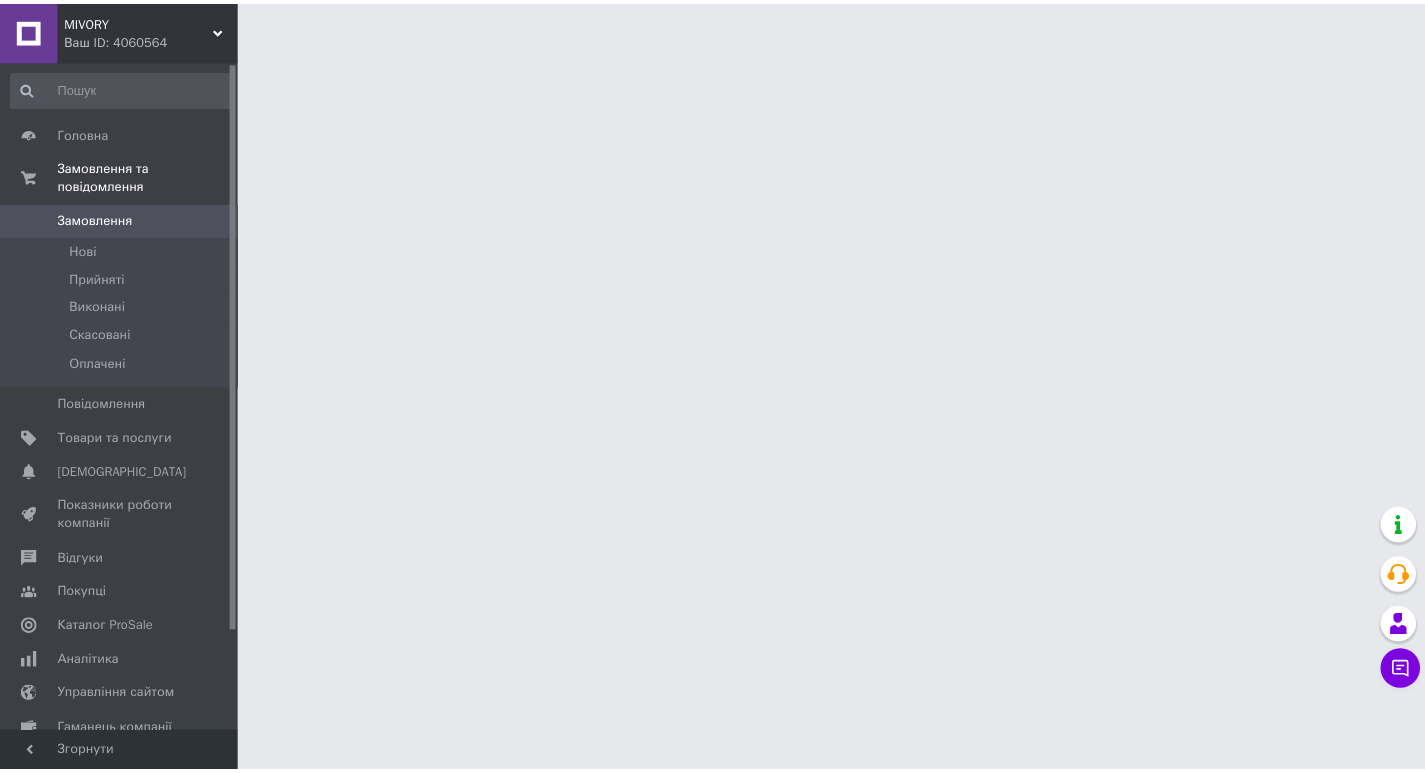 scroll, scrollTop: 0, scrollLeft: 0, axis: both 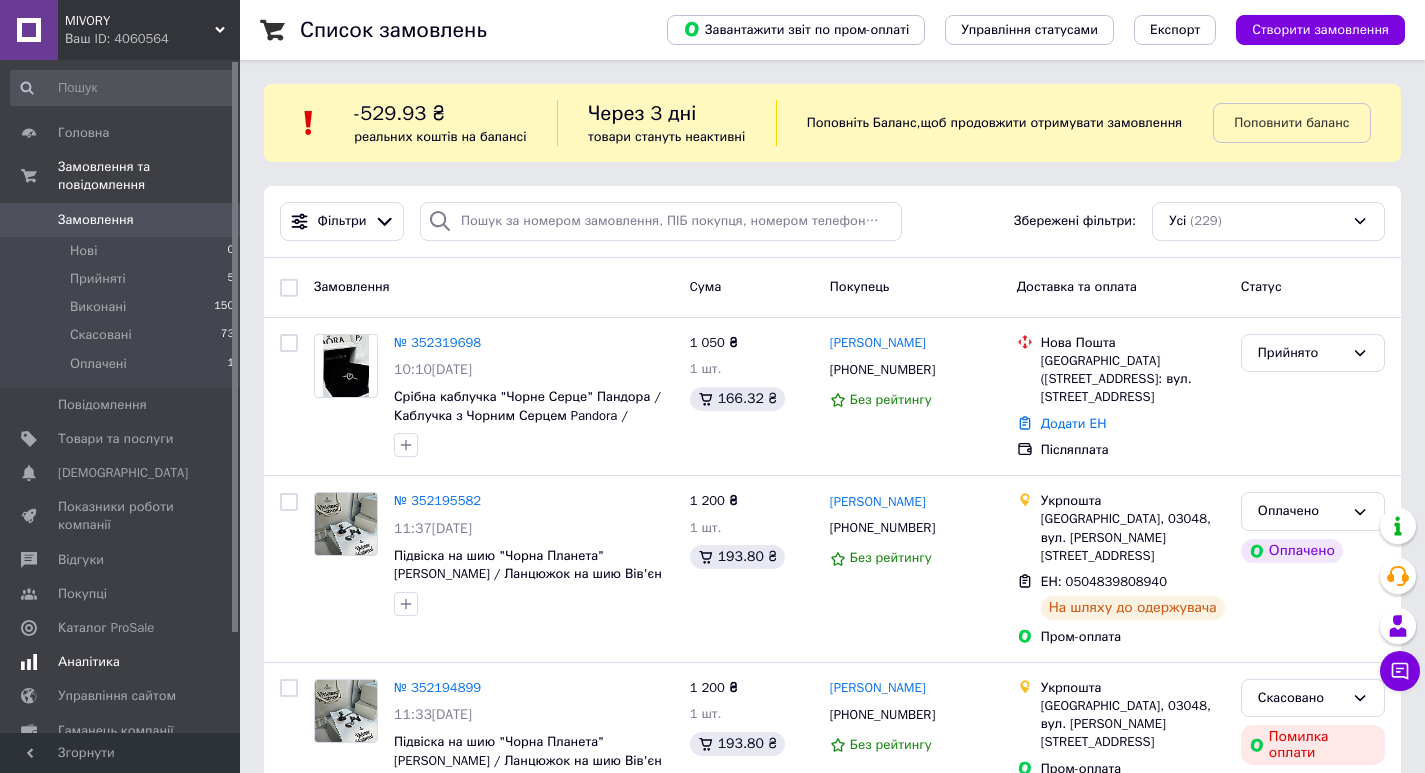 click on "Аналітика" at bounding box center [123, 662] 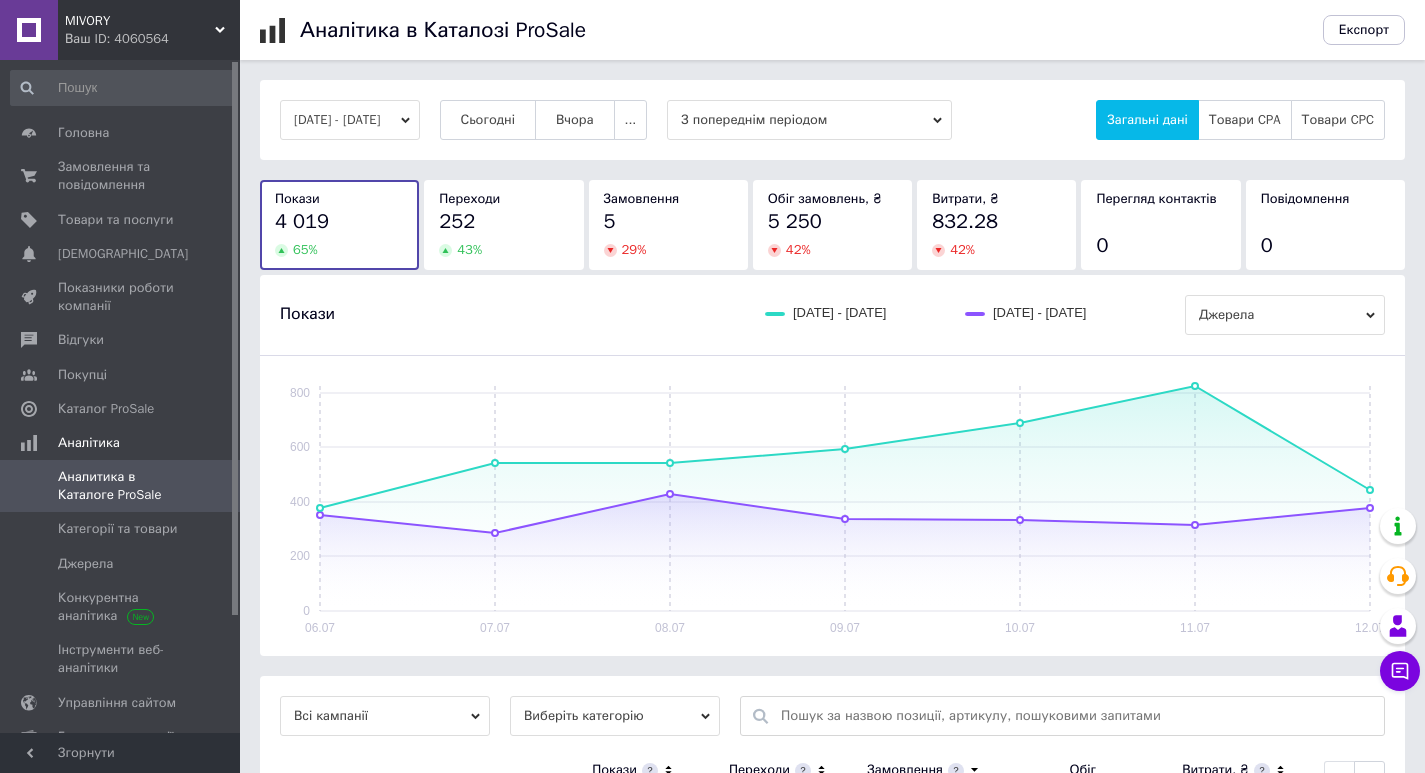 click on "[DATE] - [DATE]" at bounding box center (350, 120) 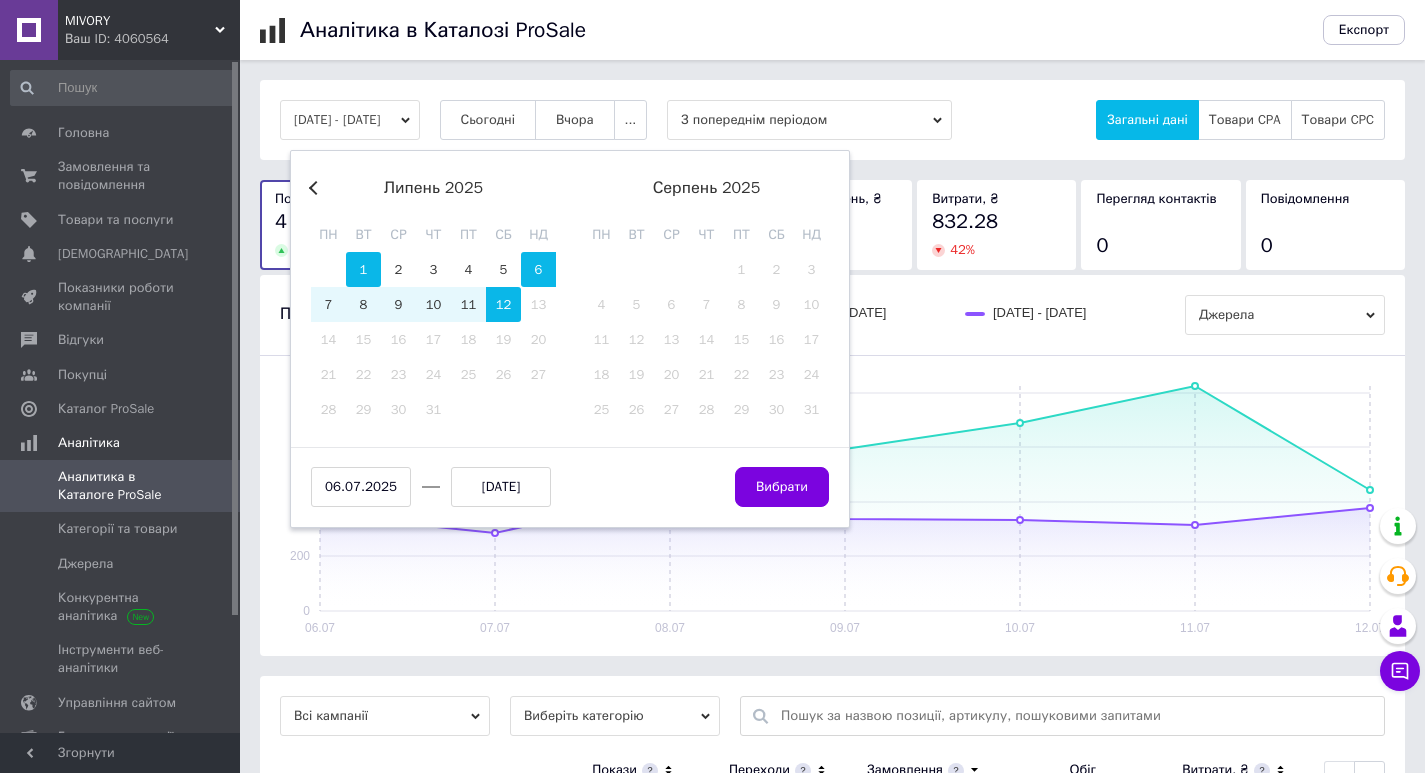 click on "1" at bounding box center (363, 269) 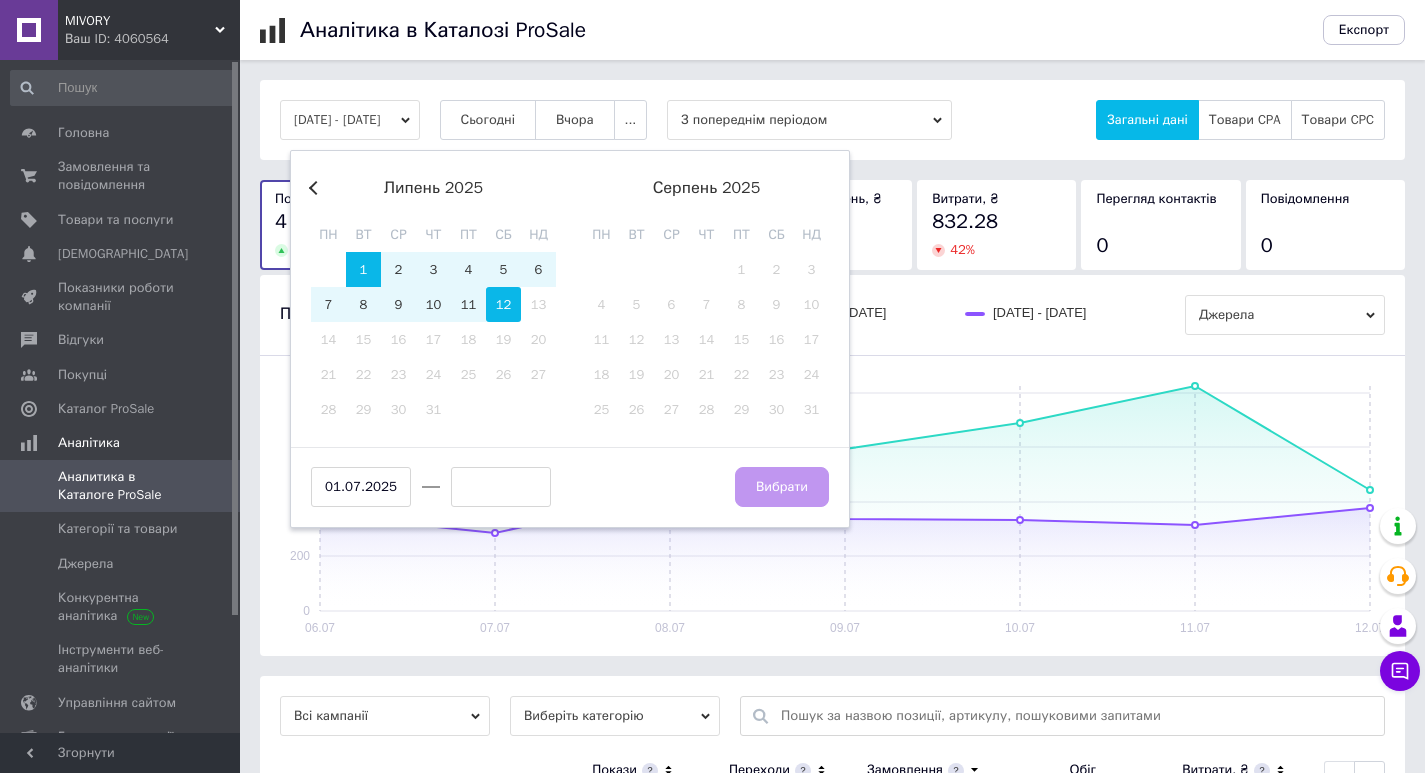 click on "12" at bounding box center [503, 304] 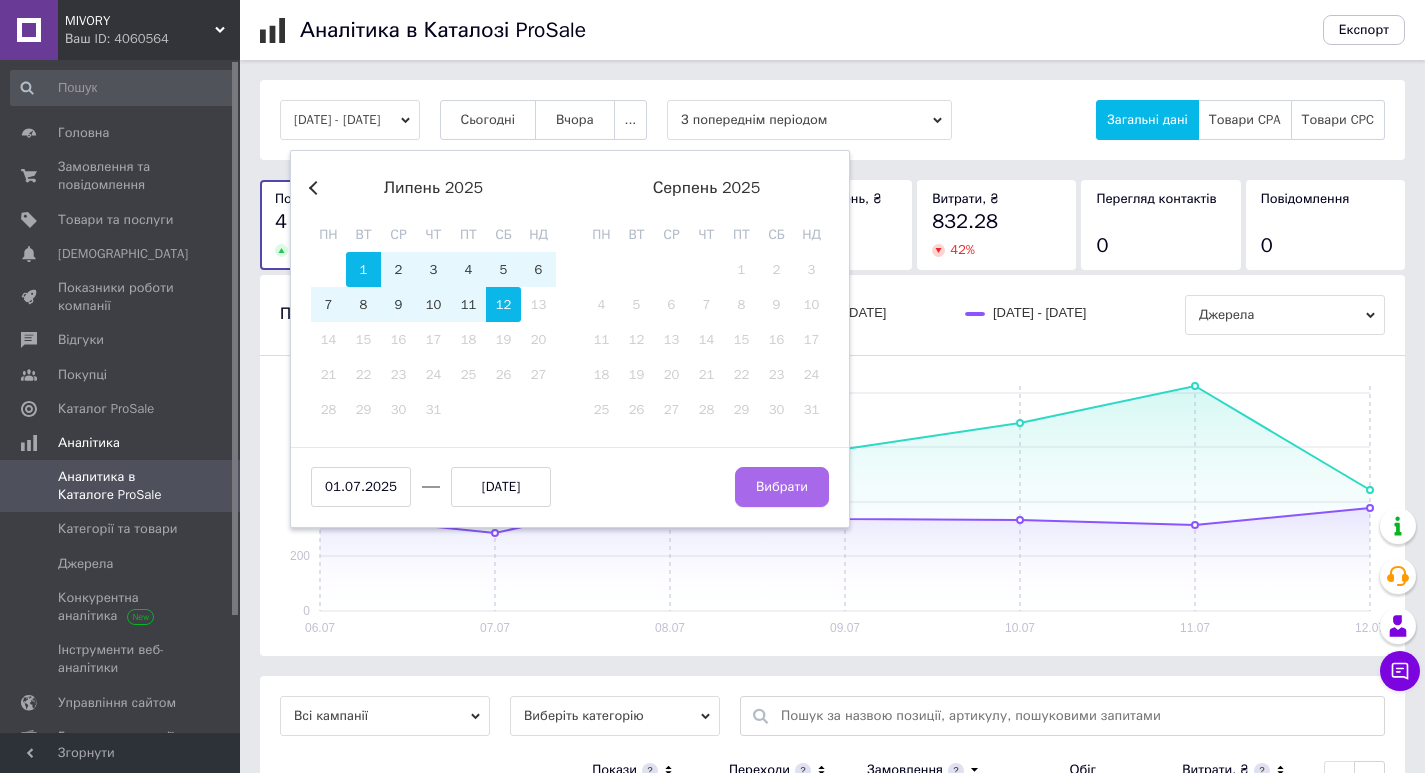 click on "Вибрати" at bounding box center (782, 487) 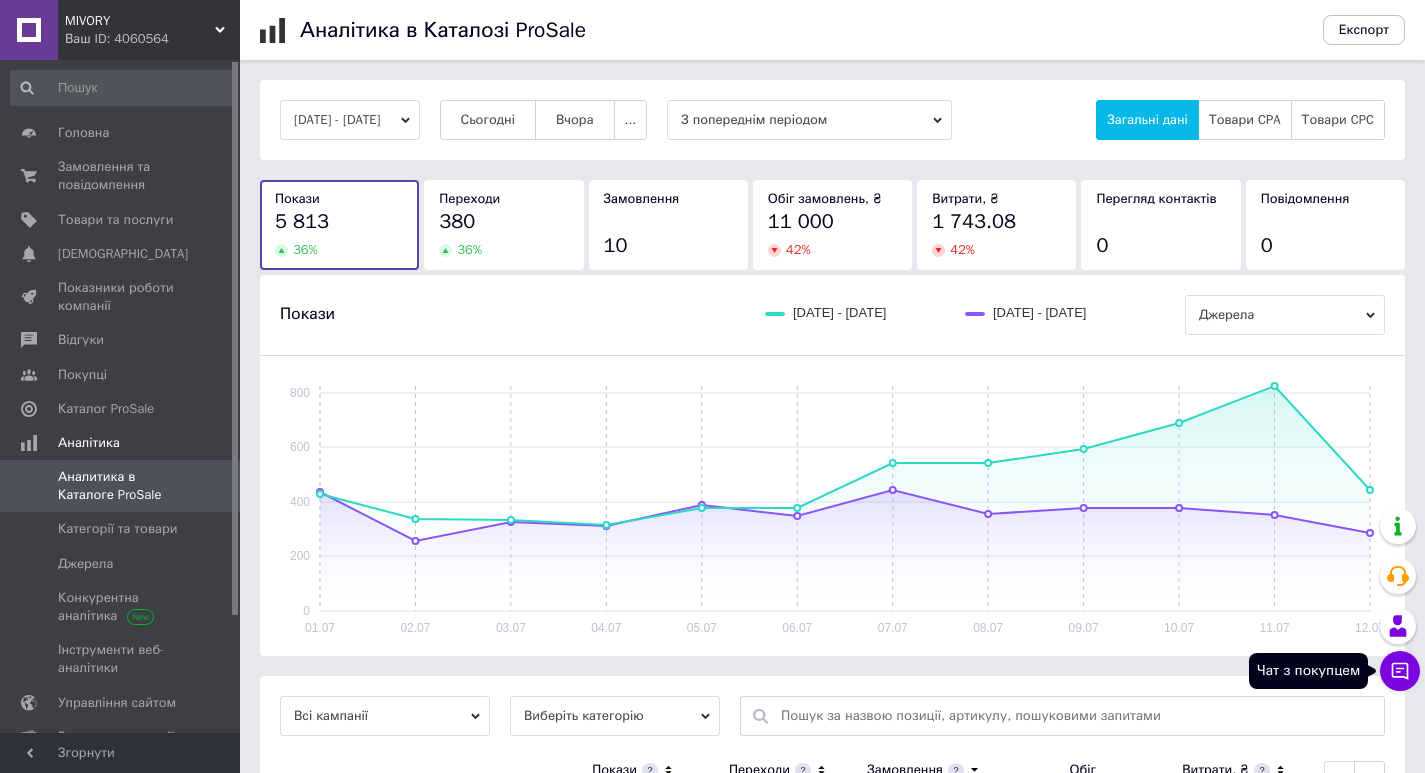click 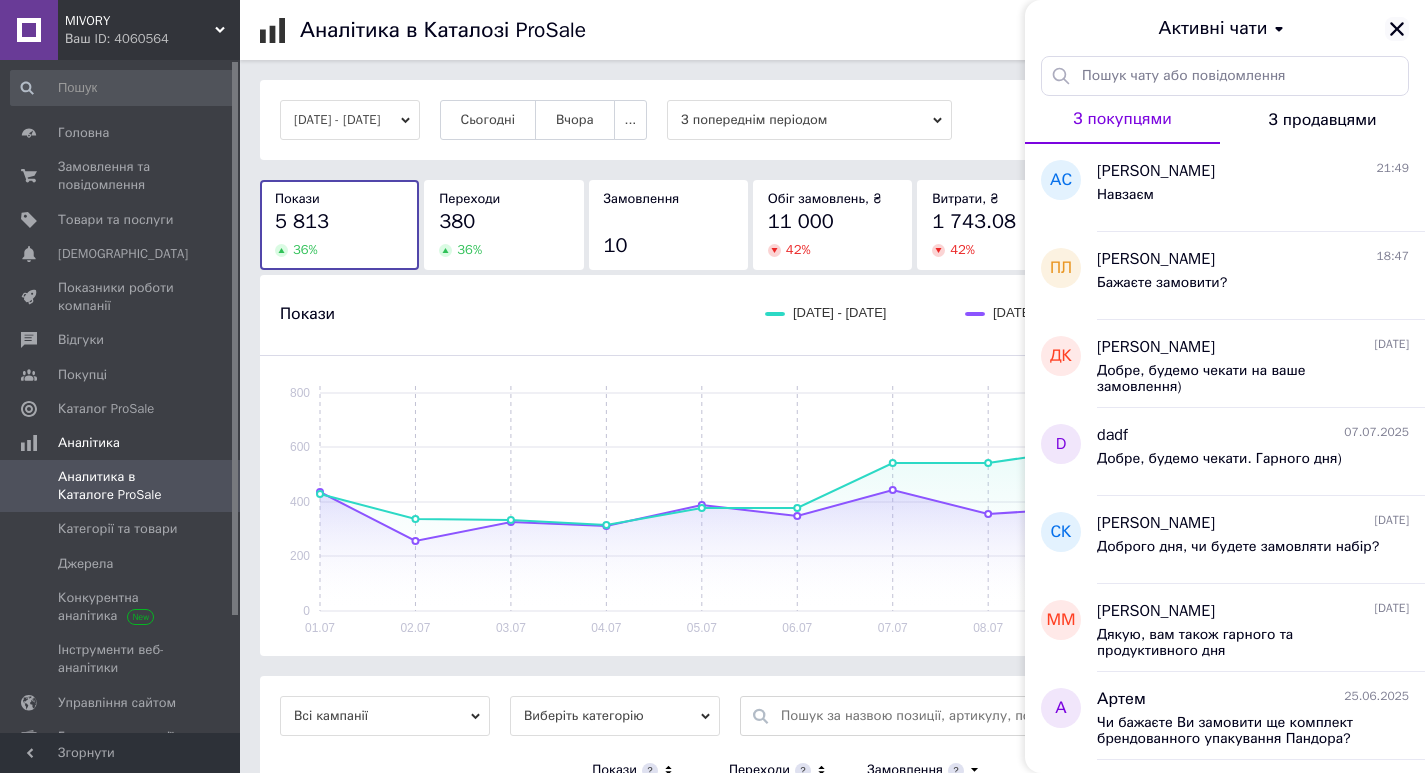 click at bounding box center (1397, 29) 